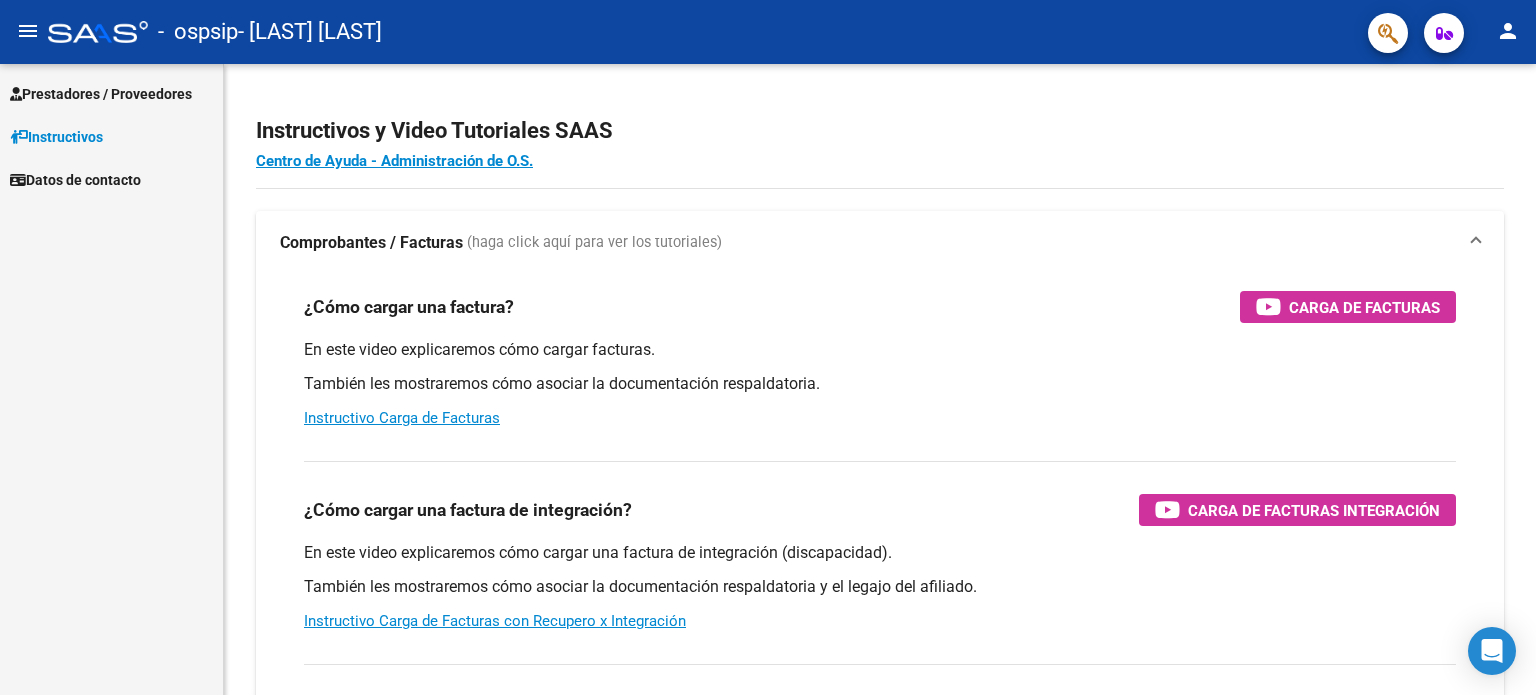 scroll, scrollTop: 0, scrollLeft: 0, axis: both 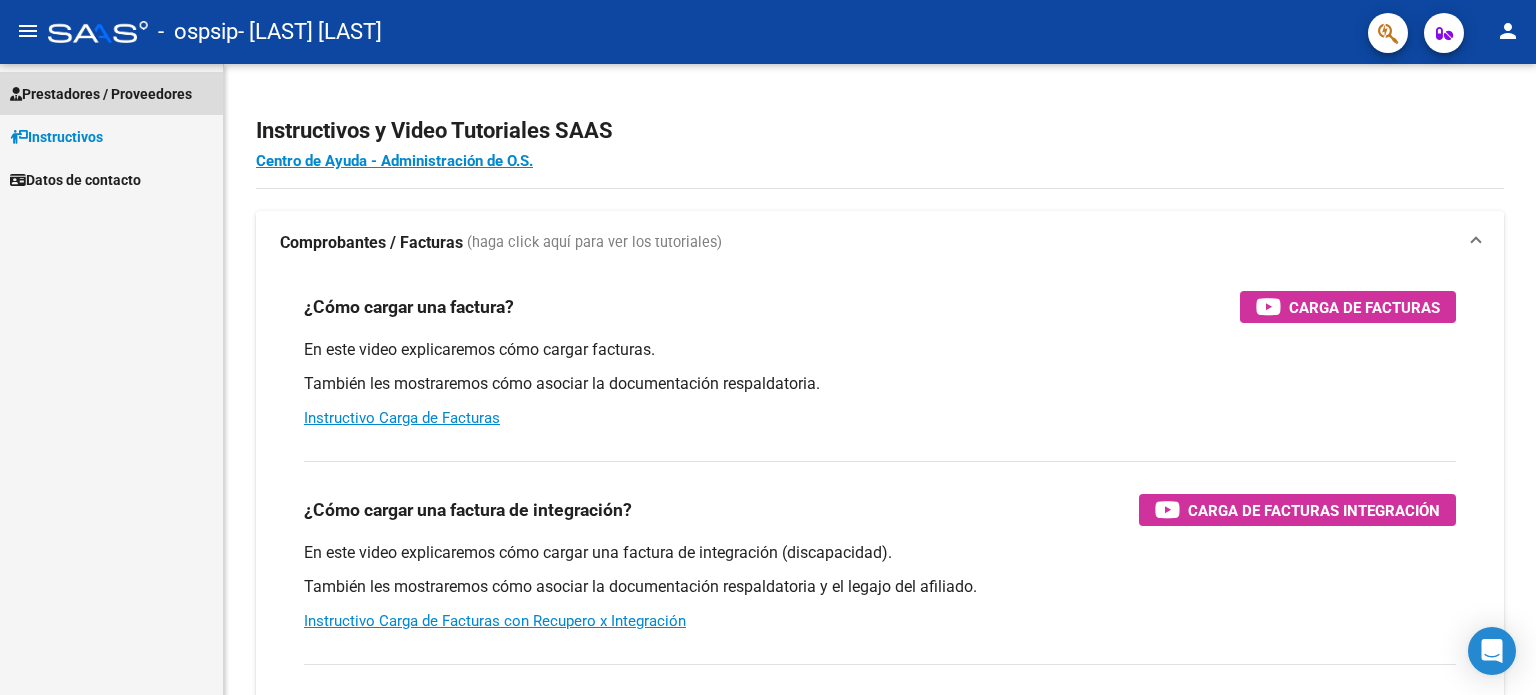 click on "Prestadores / Proveedores" at bounding box center (111, 93) 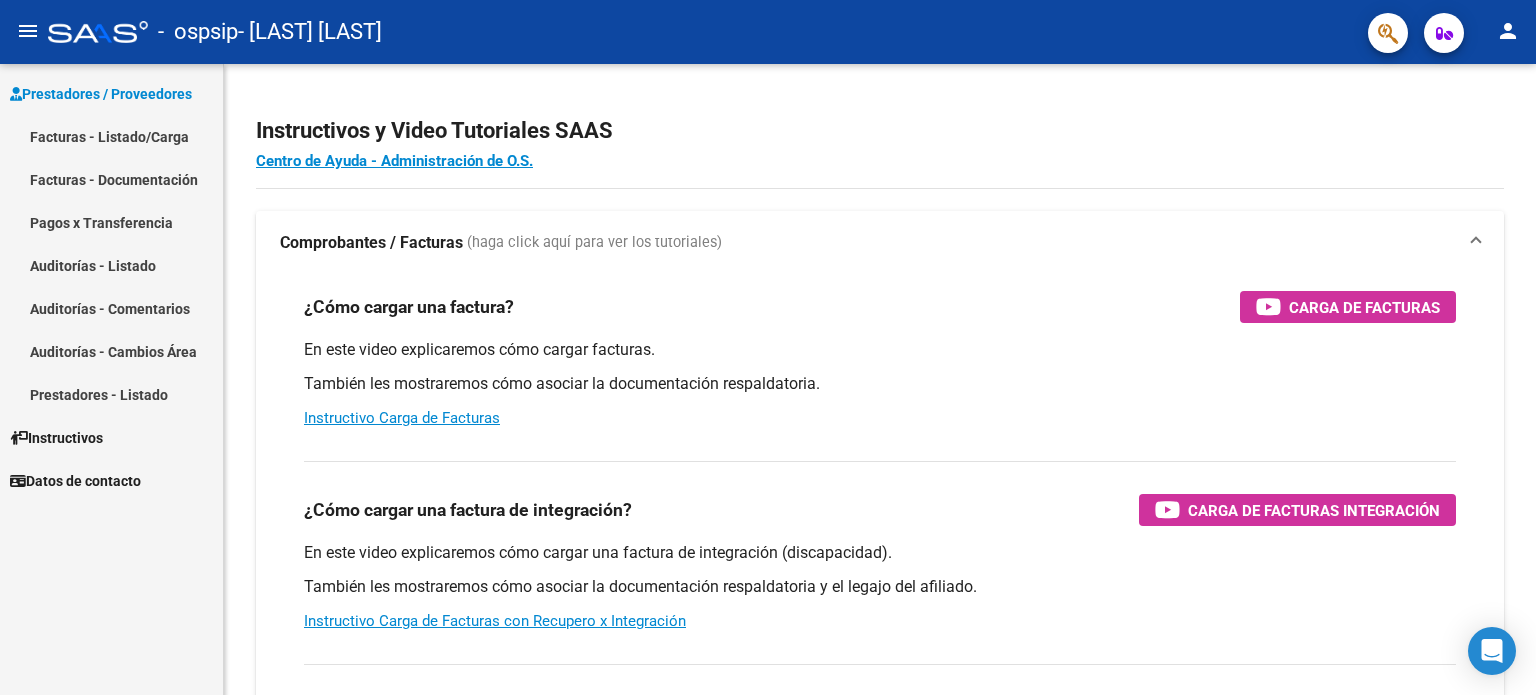 click on "Facturas - Listado/Carga" at bounding box center (111, 136) 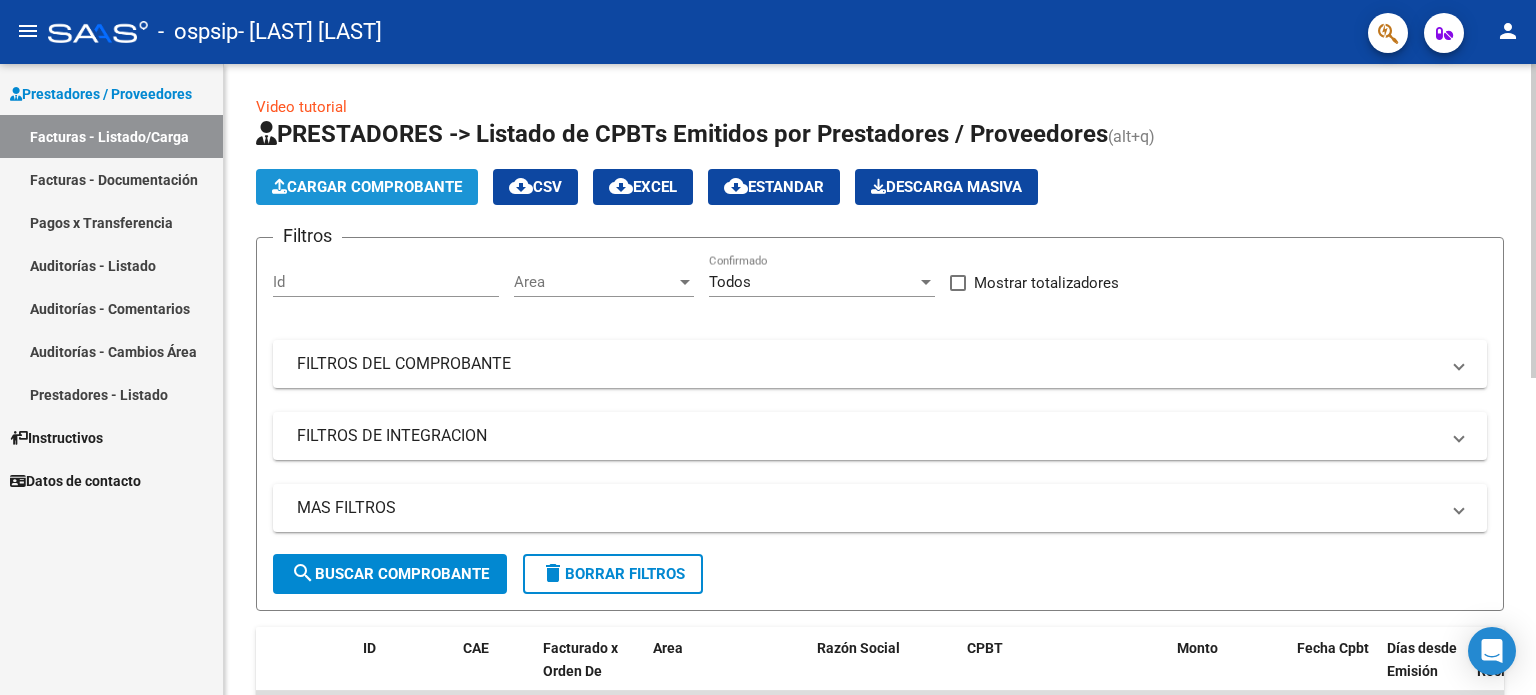 click on "Cargar Comprobante" 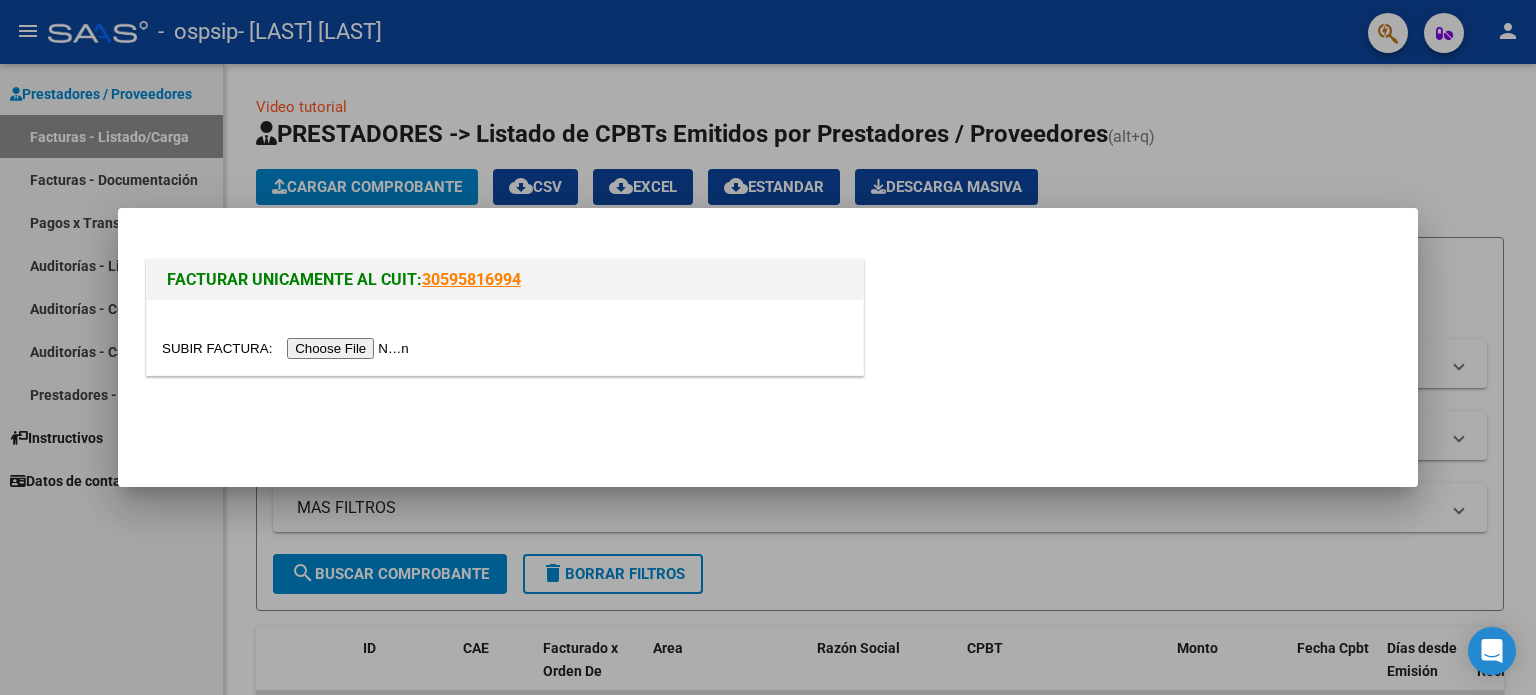 click at bounding box center [288, 348] 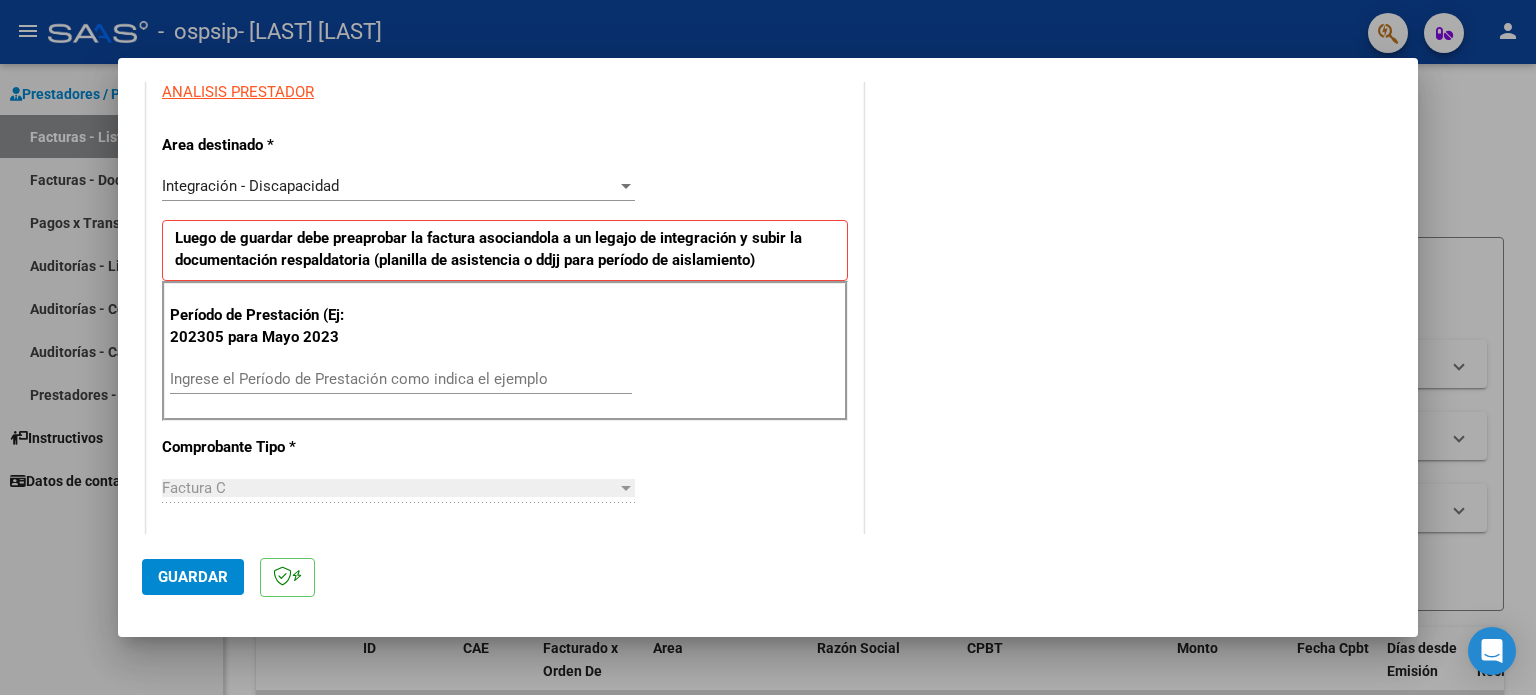 scroll, scrollTop: 500, scrollLeft: 0, axis: vertical 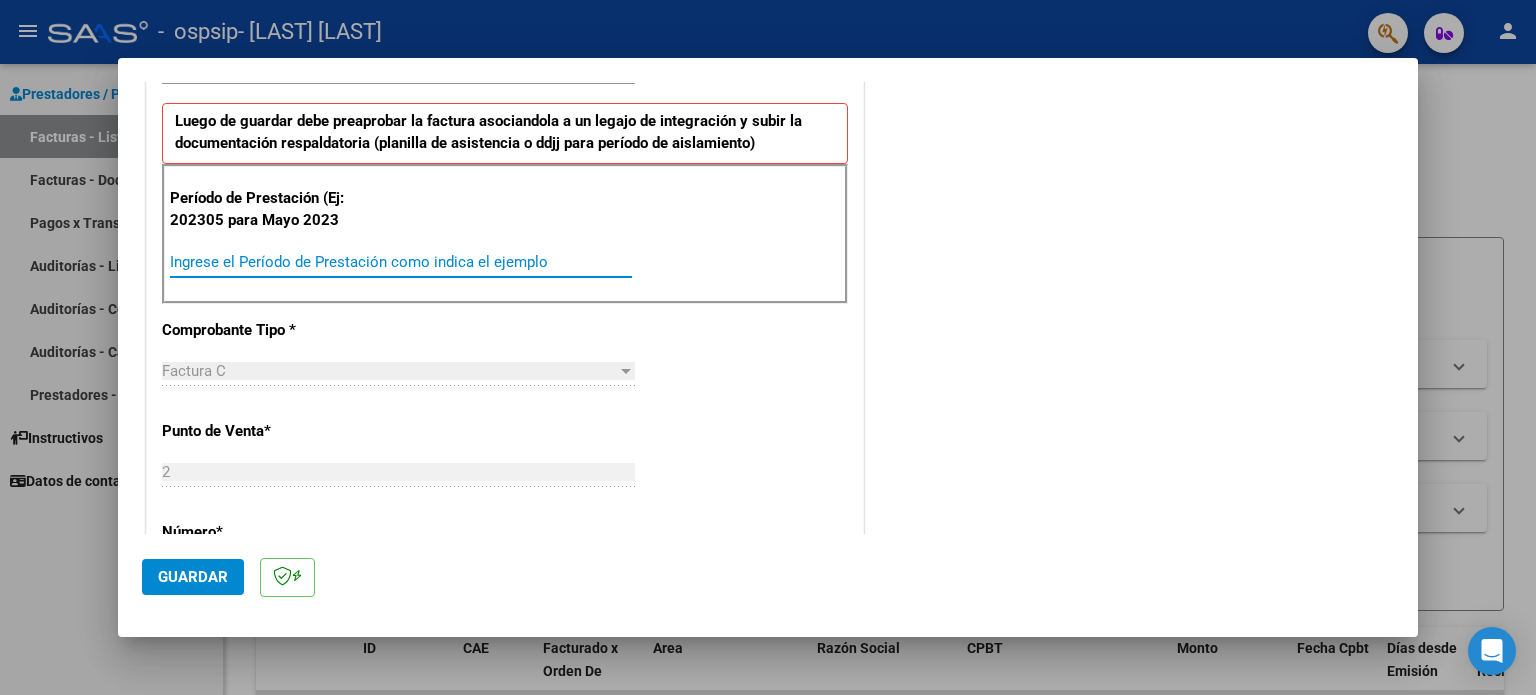 click on "Ingrese el Período de Prestación como indica el ejemplo" at bounding box center (401, 262) 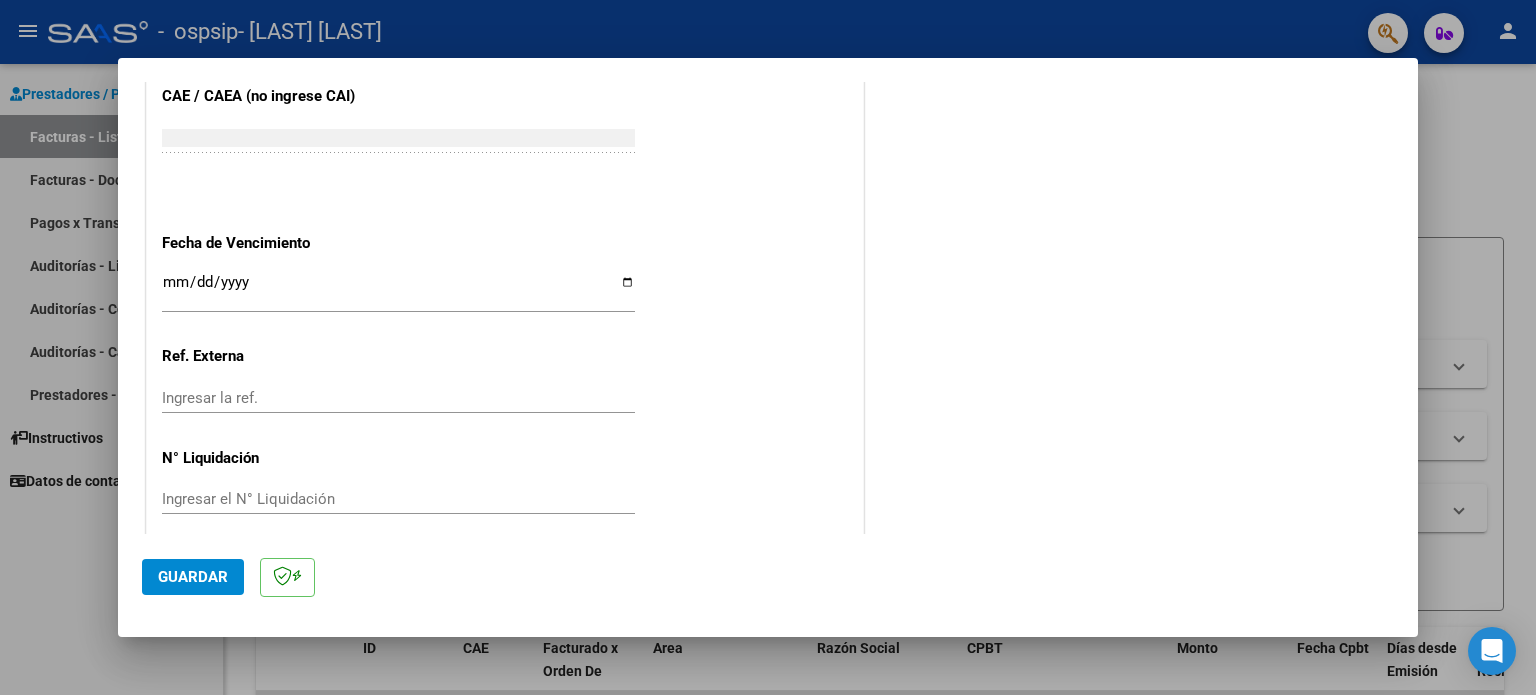 scroll, scrollTop: 1268, scrollLeft: 0, axis: vertical 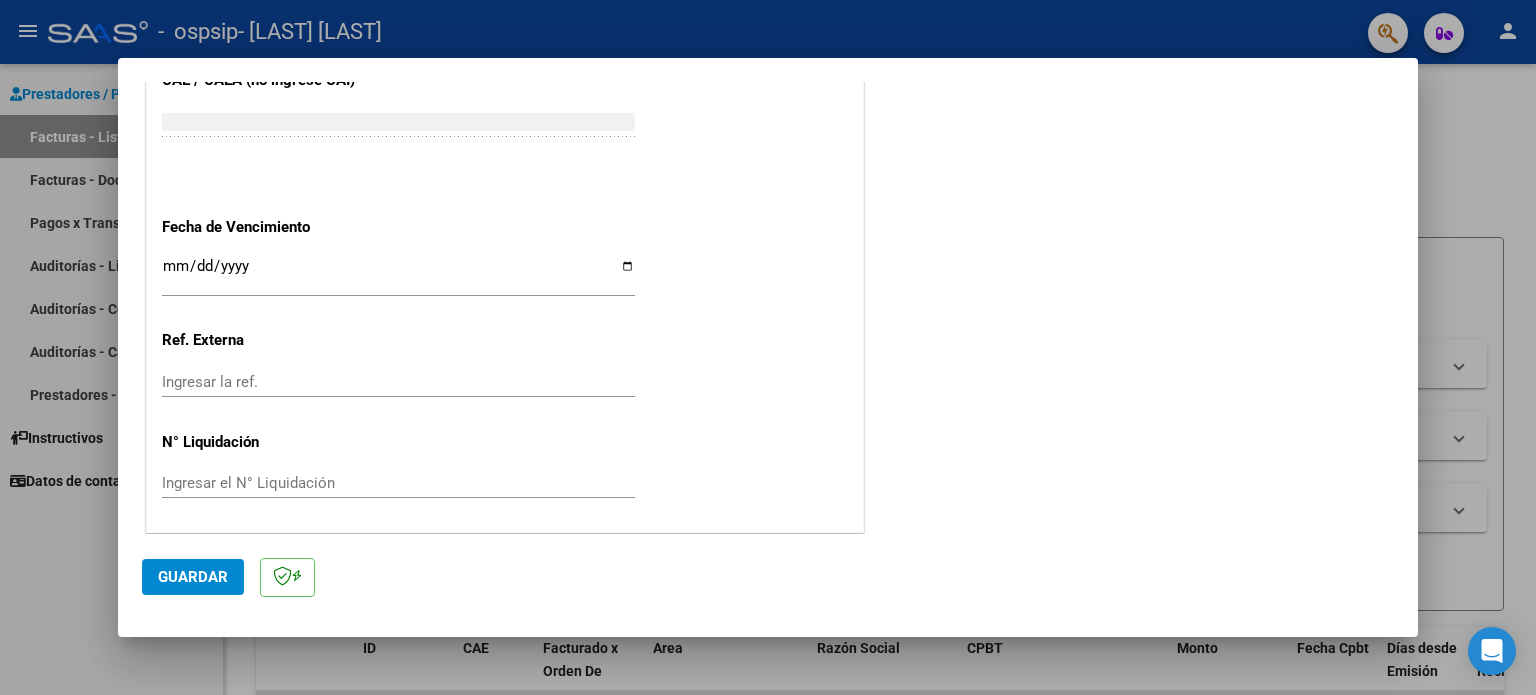 type on "202507" 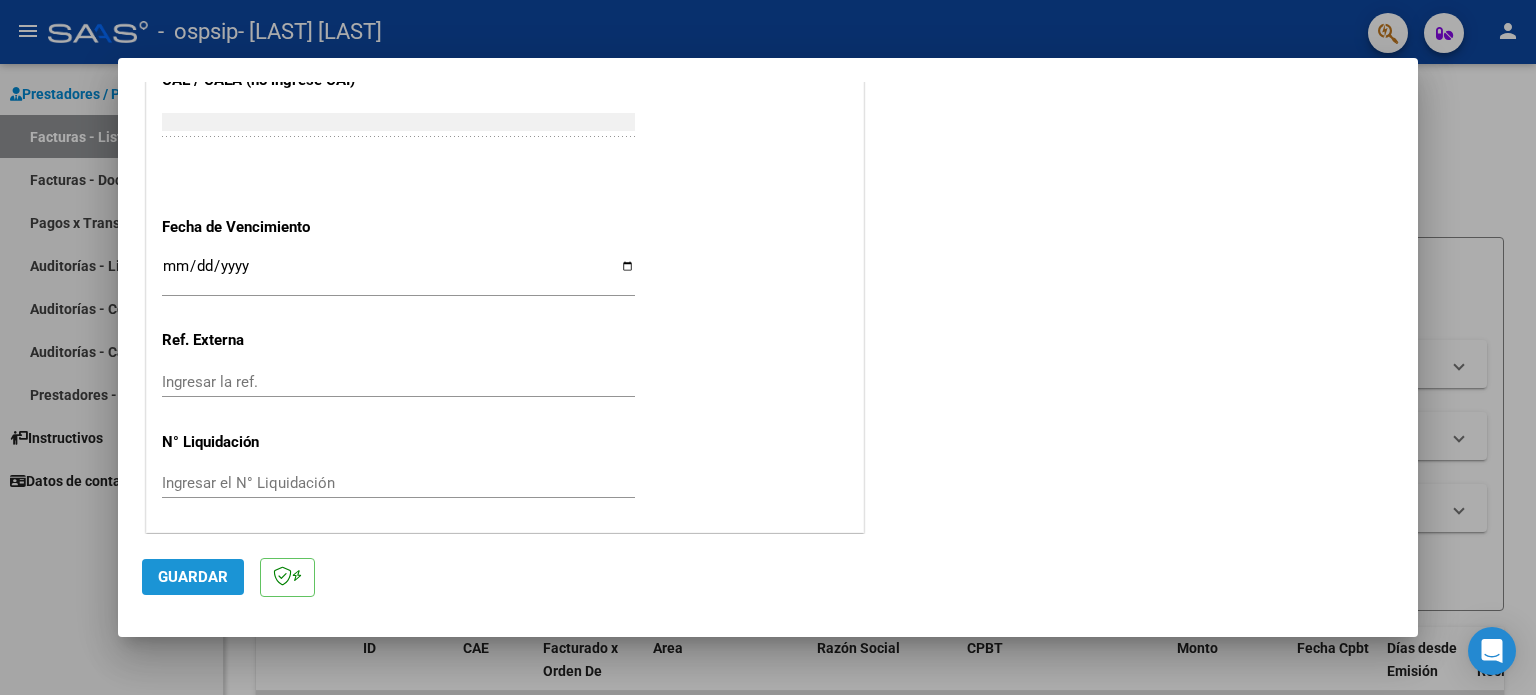 click on "Guardar" 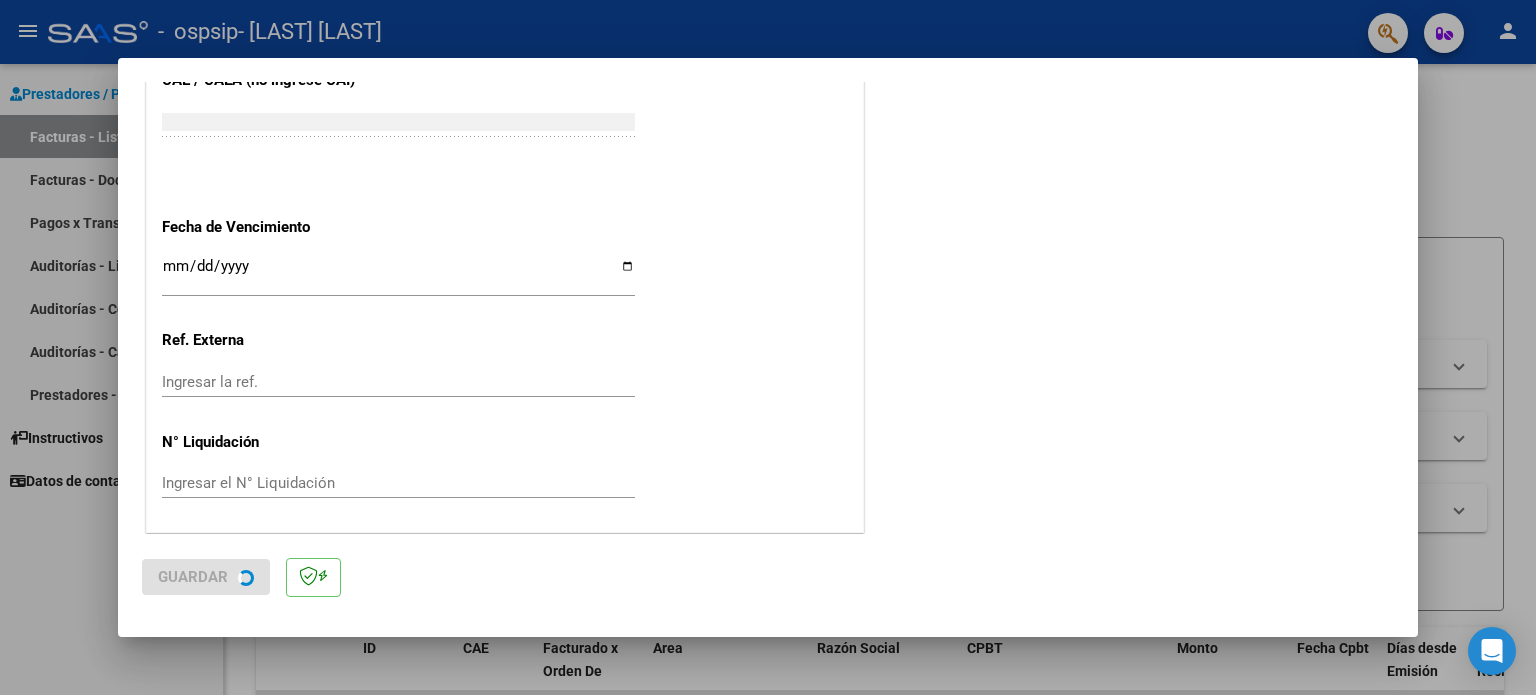 scroll, scrollTop: 0, scrollLeft: 0, axis: both 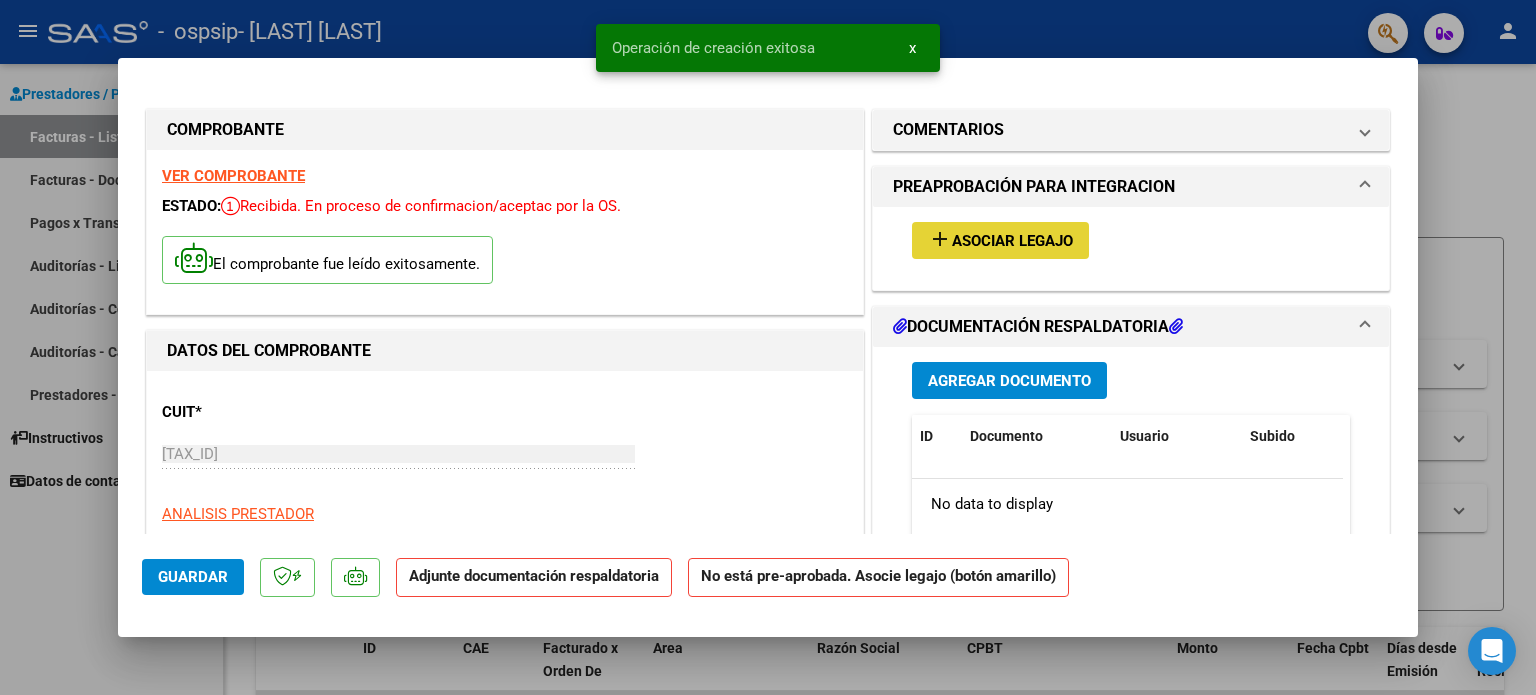 click on "add Asociar Legajo" at bounding box center (1000, 240) 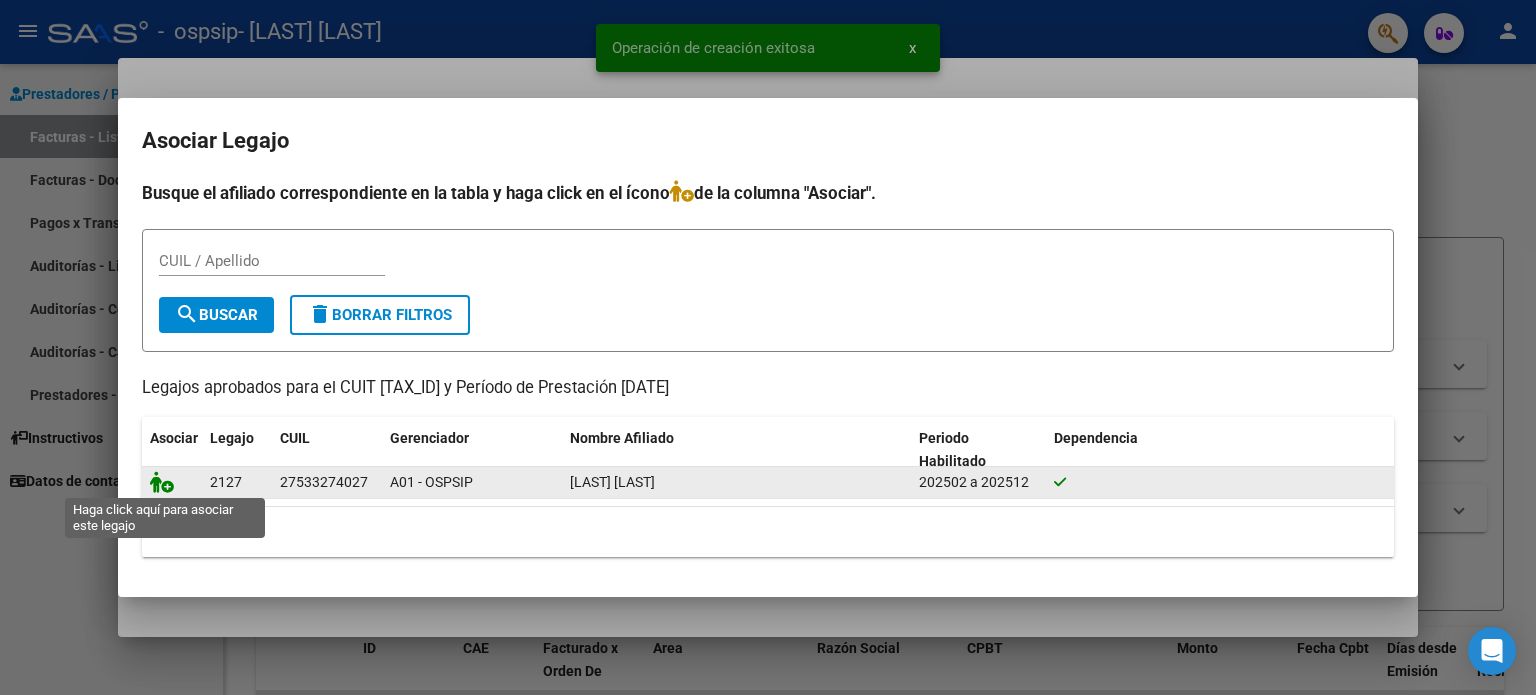 click 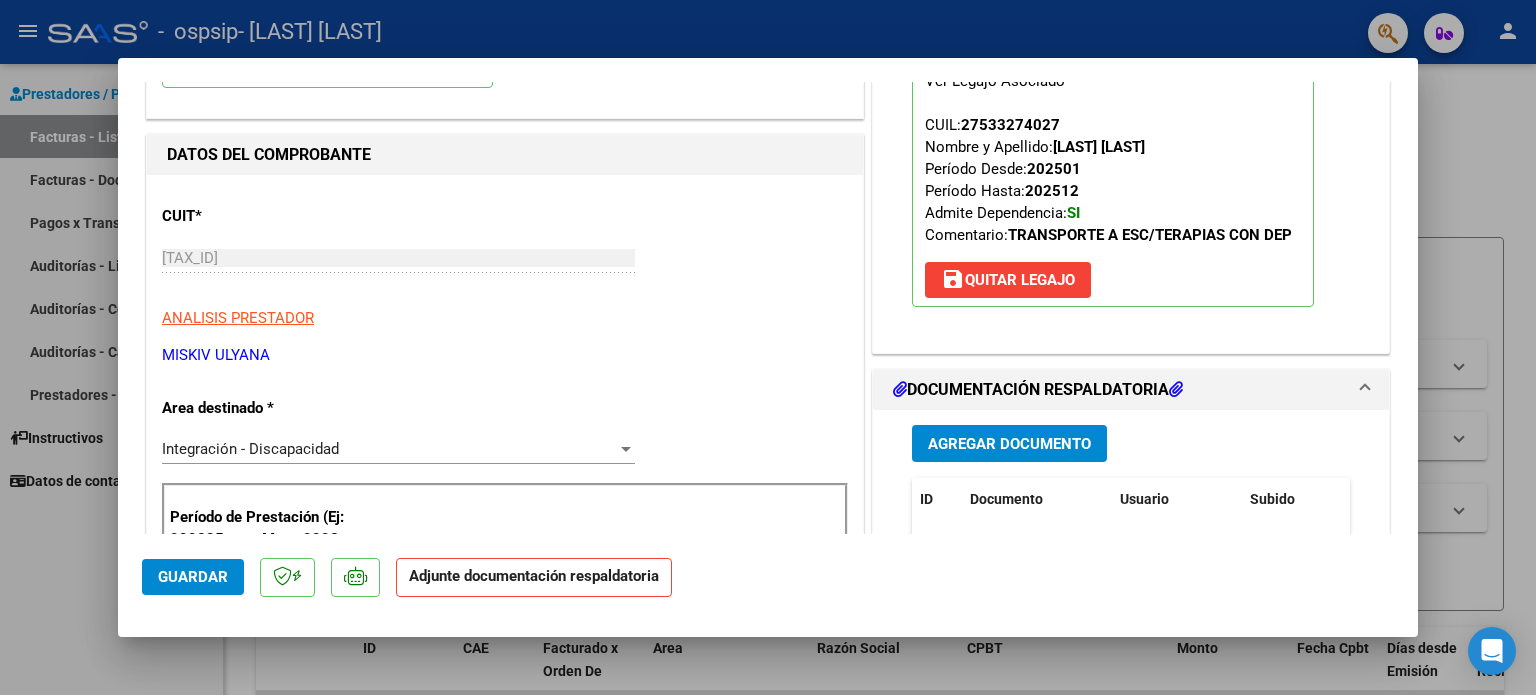 scroll, scrollTop: 200, scrollLeft: 0, axis: vertical 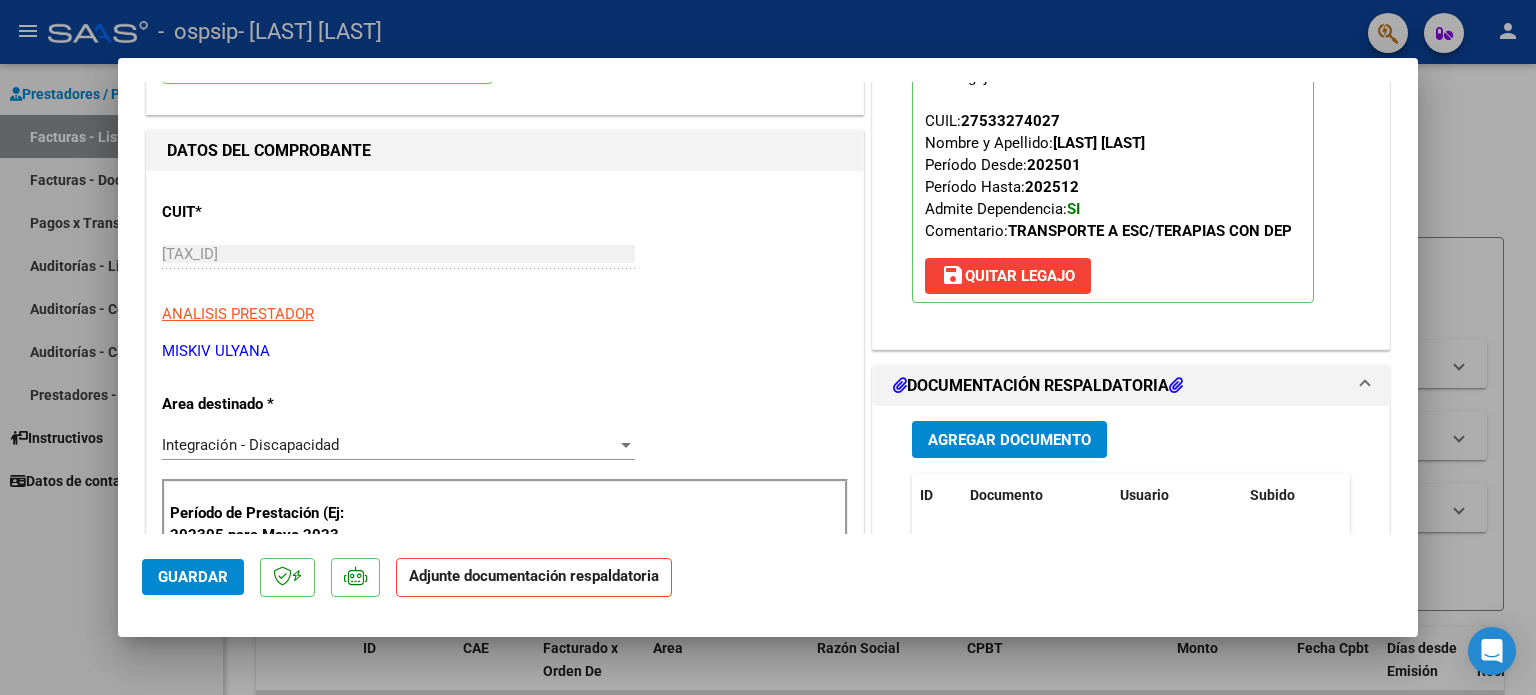 click on "Agregar Documento" at bounding box center [1009, 440] 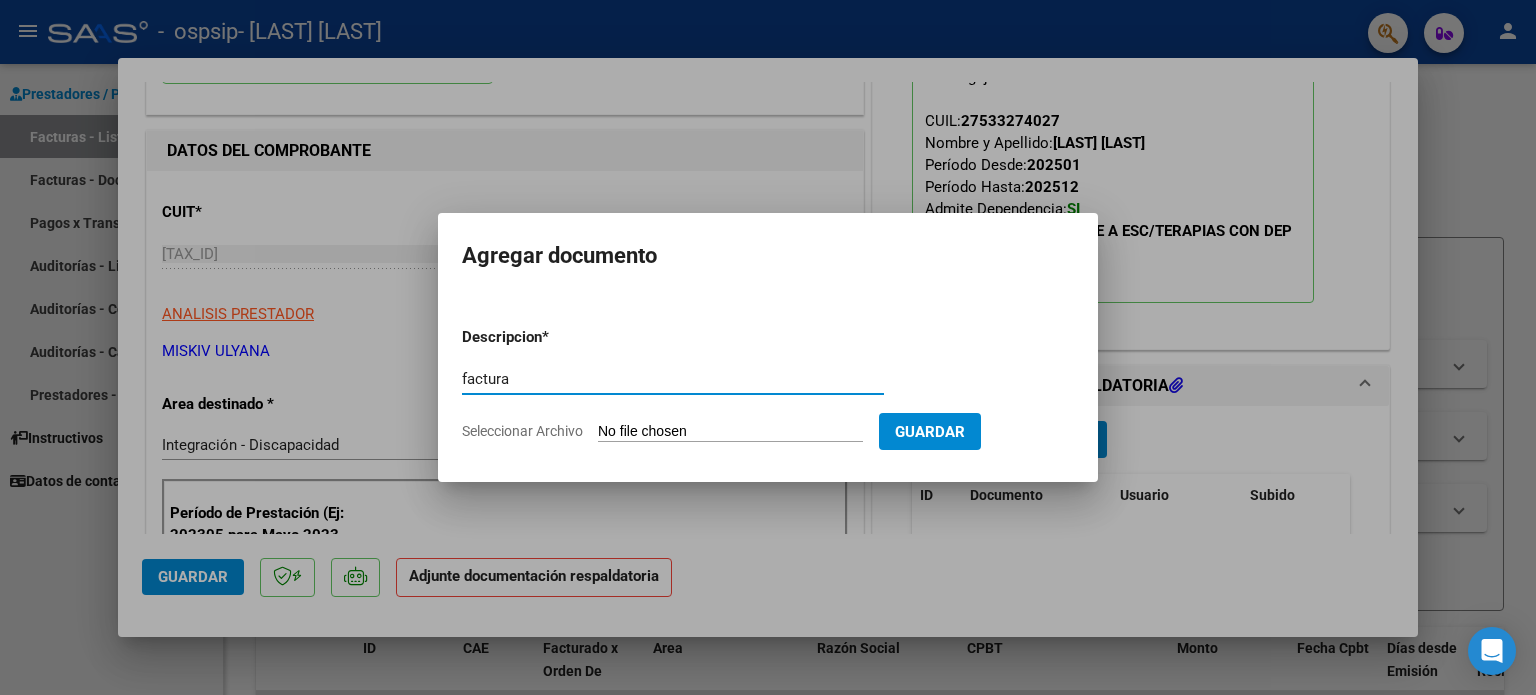 type on "factura" 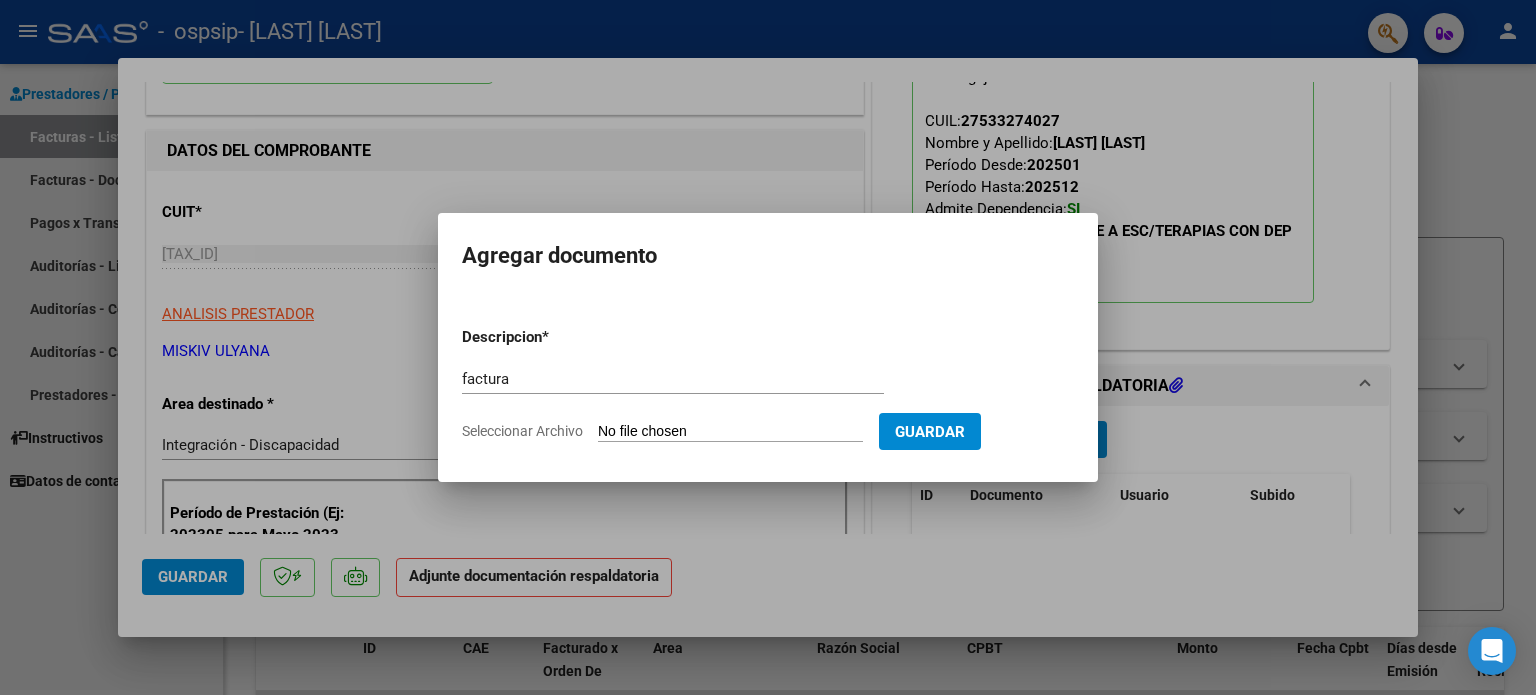 click on "Seleccionar Archivo" at bounding box center (730, 432) 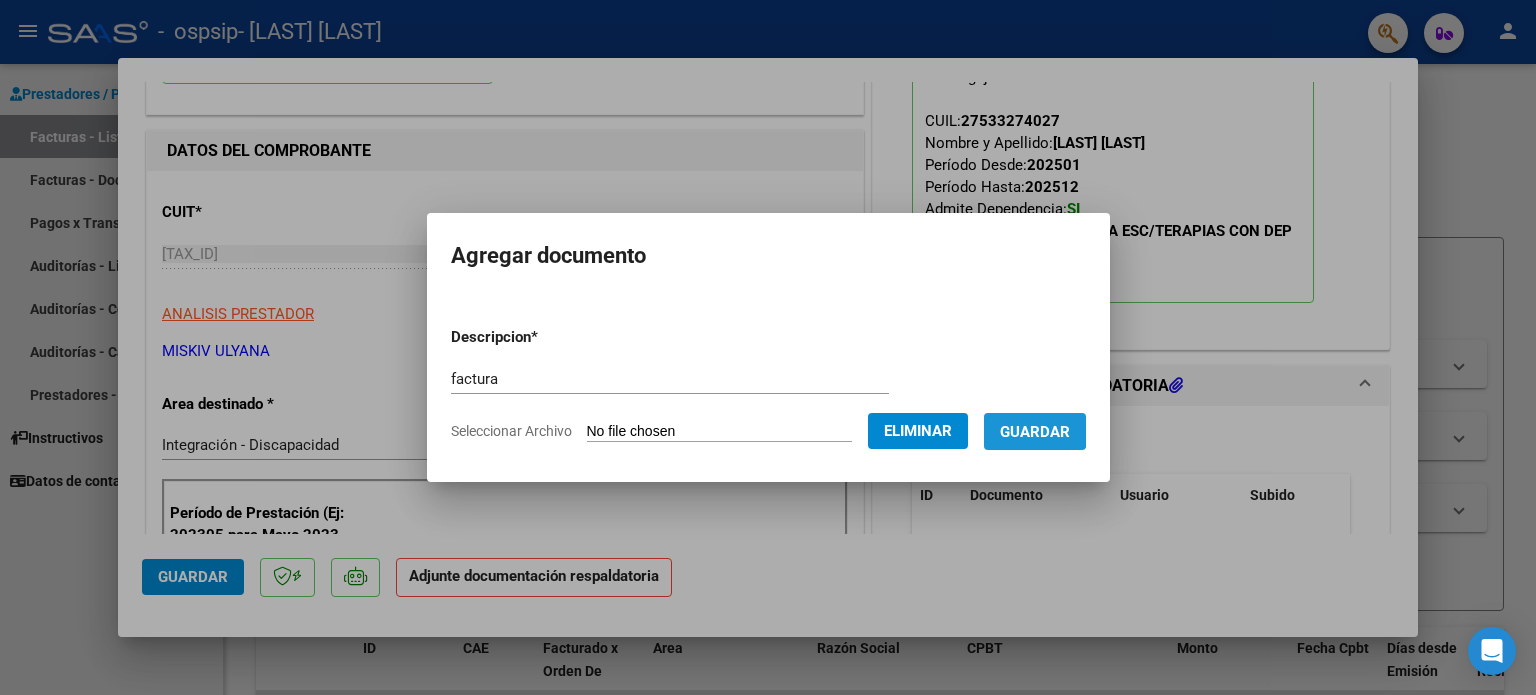 click on "Guardar" at bounding box center (1035, 432) 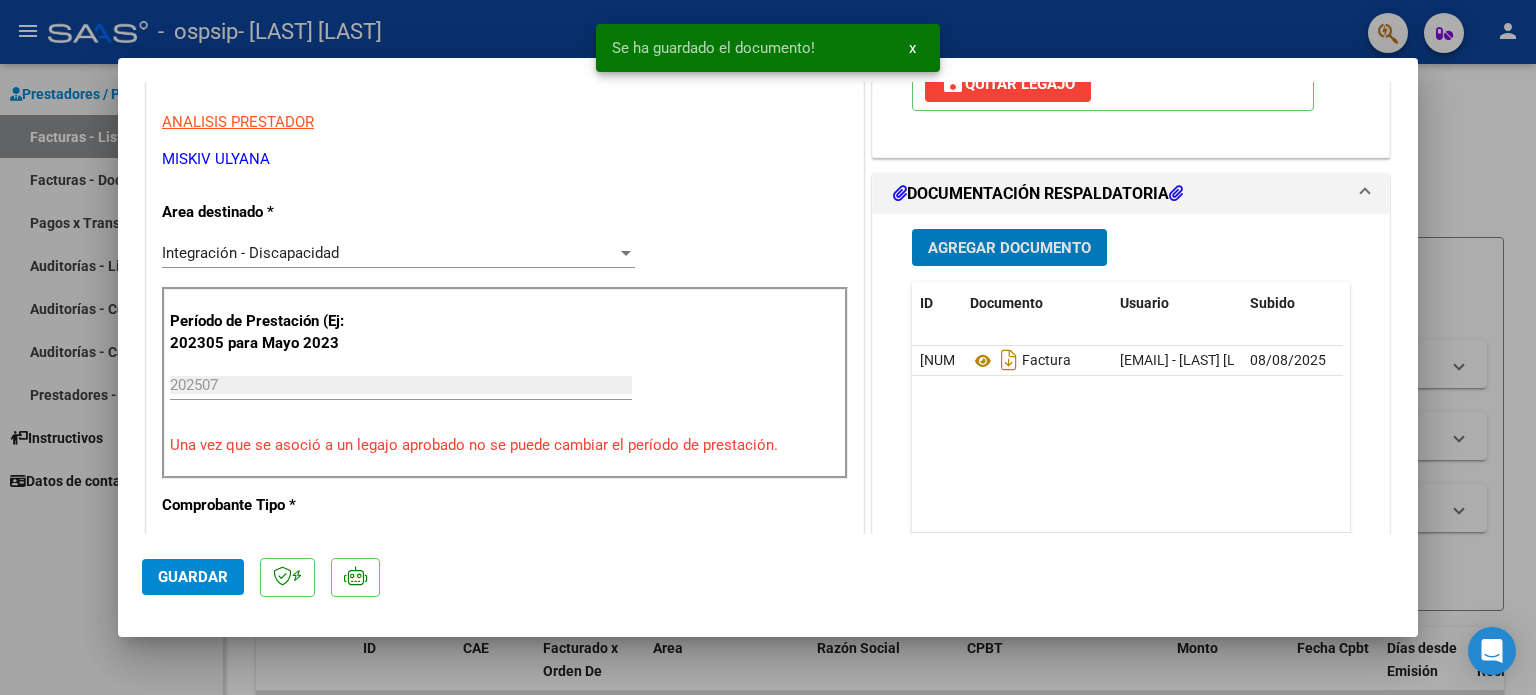 scroll, scrollTop: 400, scrollLeft: 0, axis: vertical 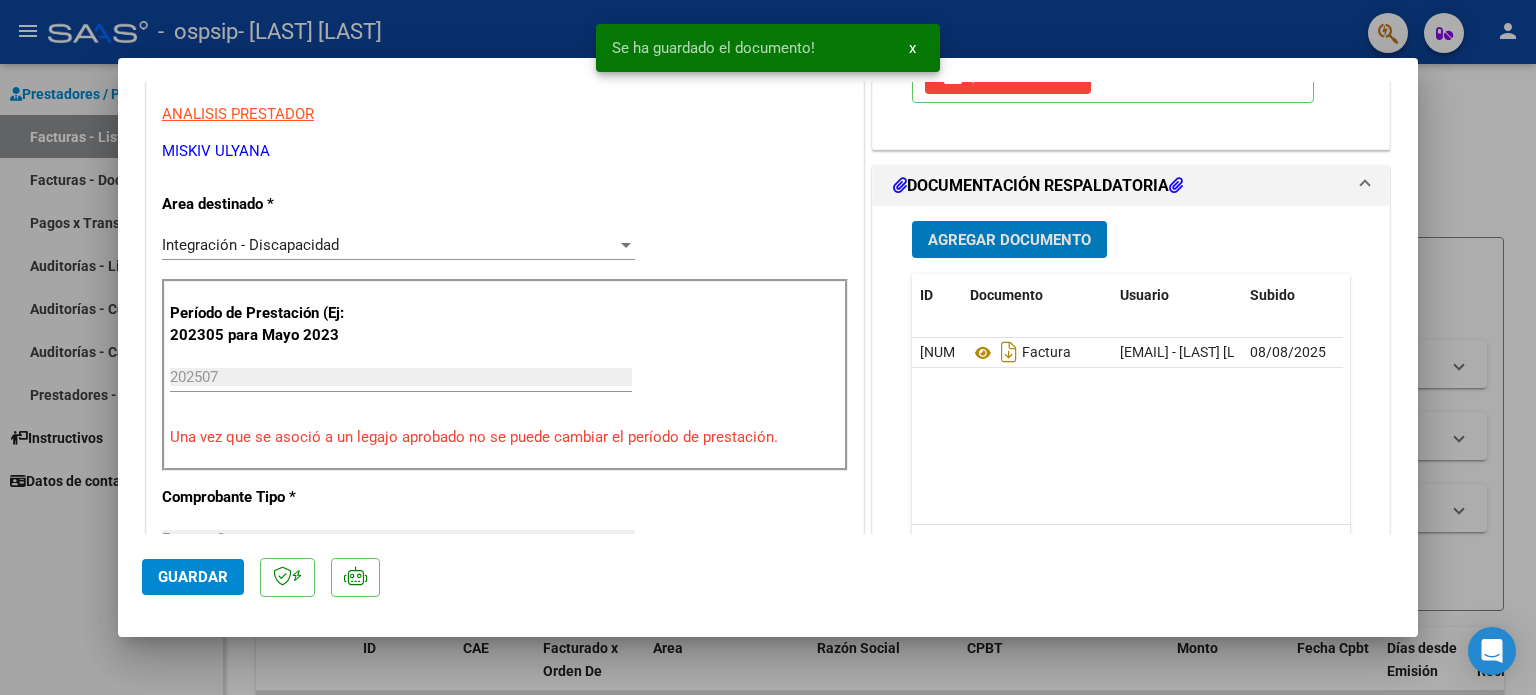 click on "Agregar Documento" at bounding box center (1009, 240) 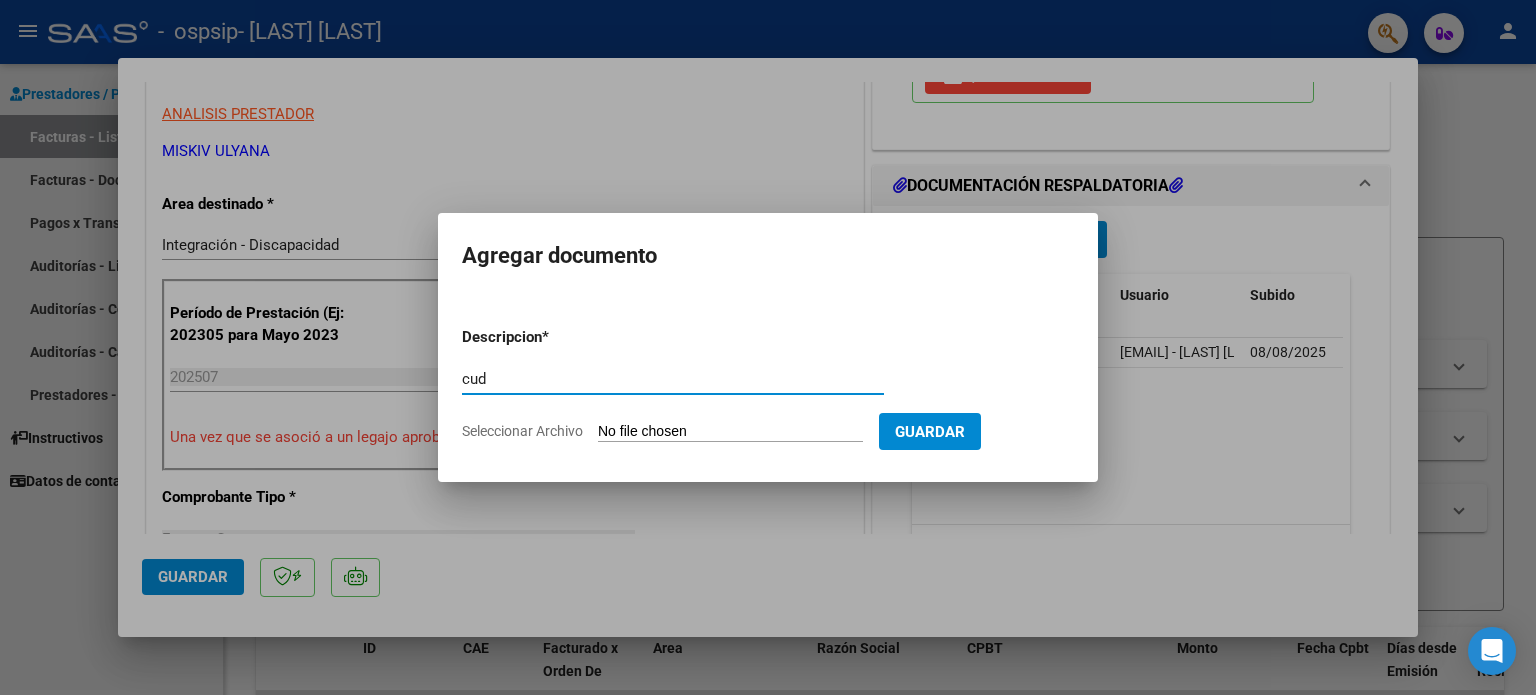 type on "cud" 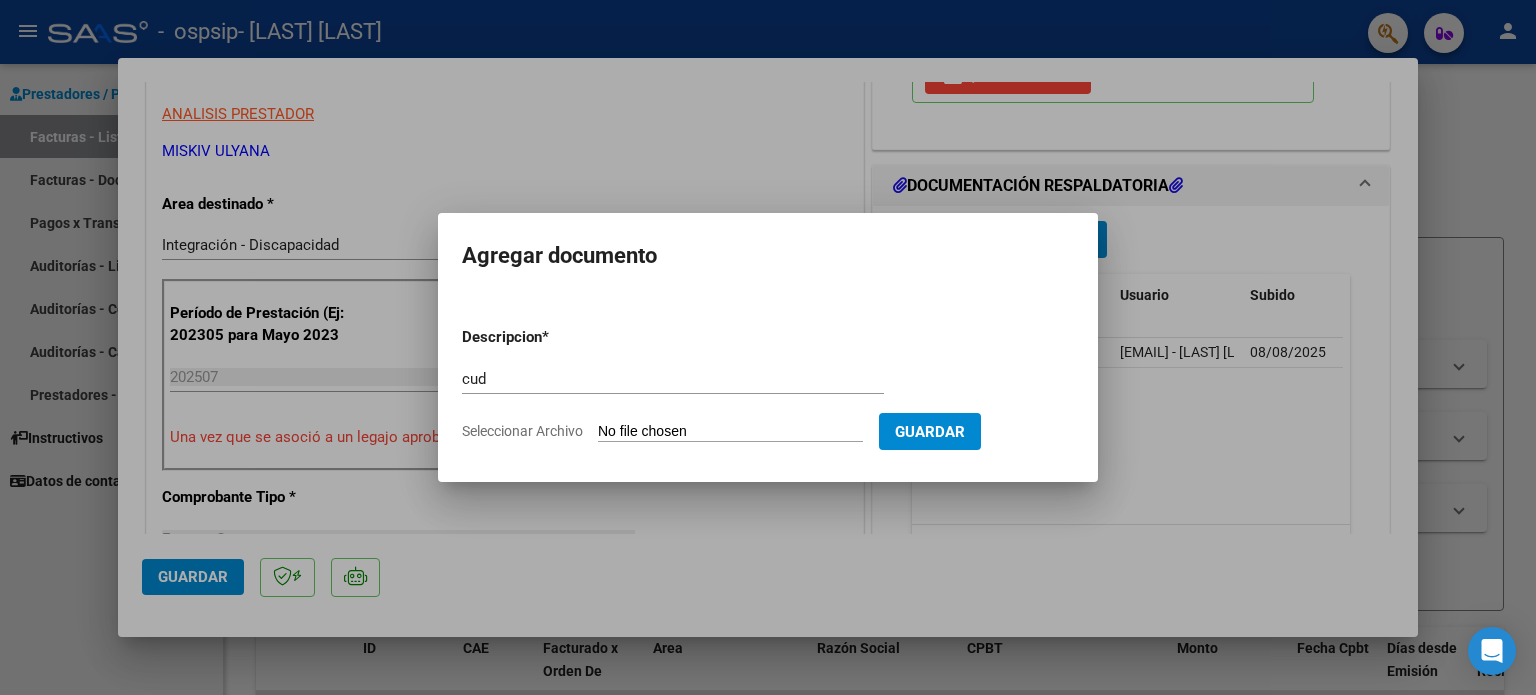 type on "C:\fakepath\CUD.jpg" 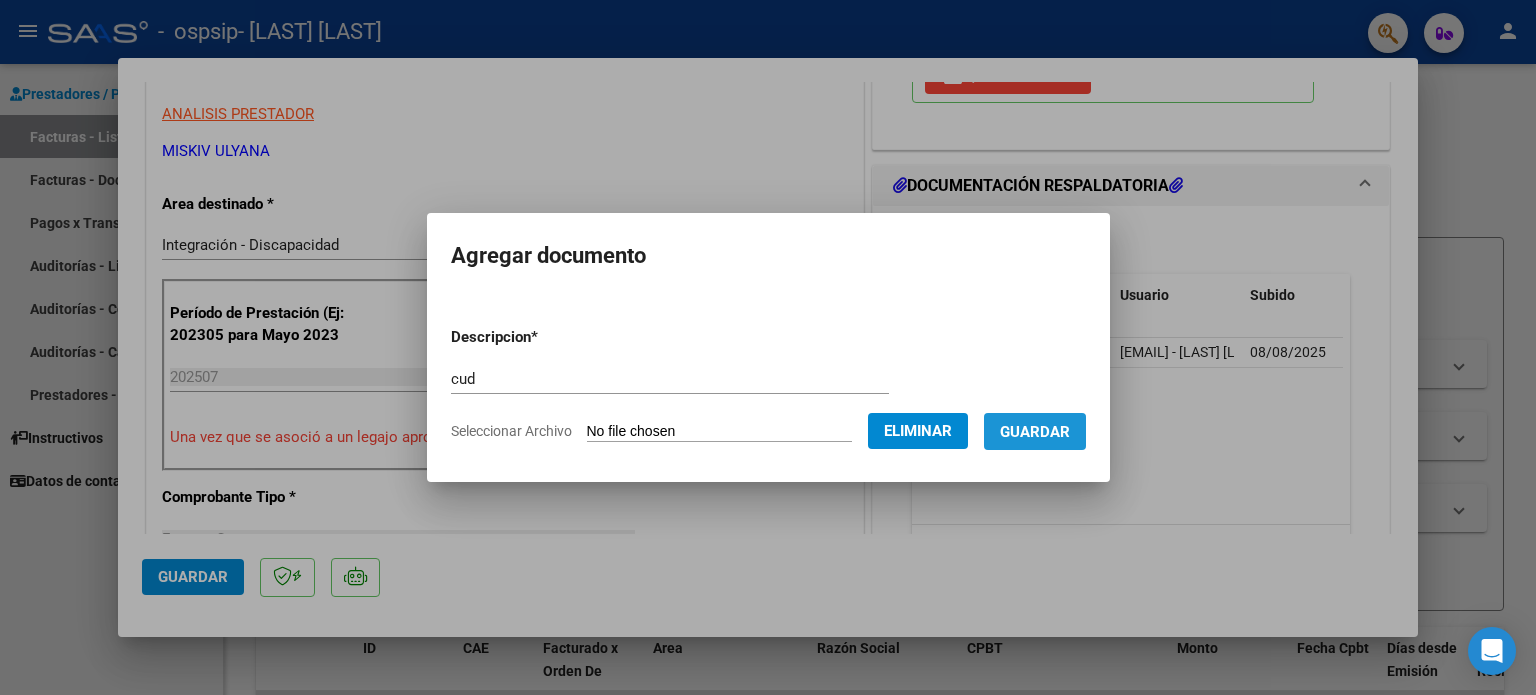 click on "Guardar" at bounding box center [1035, 432] 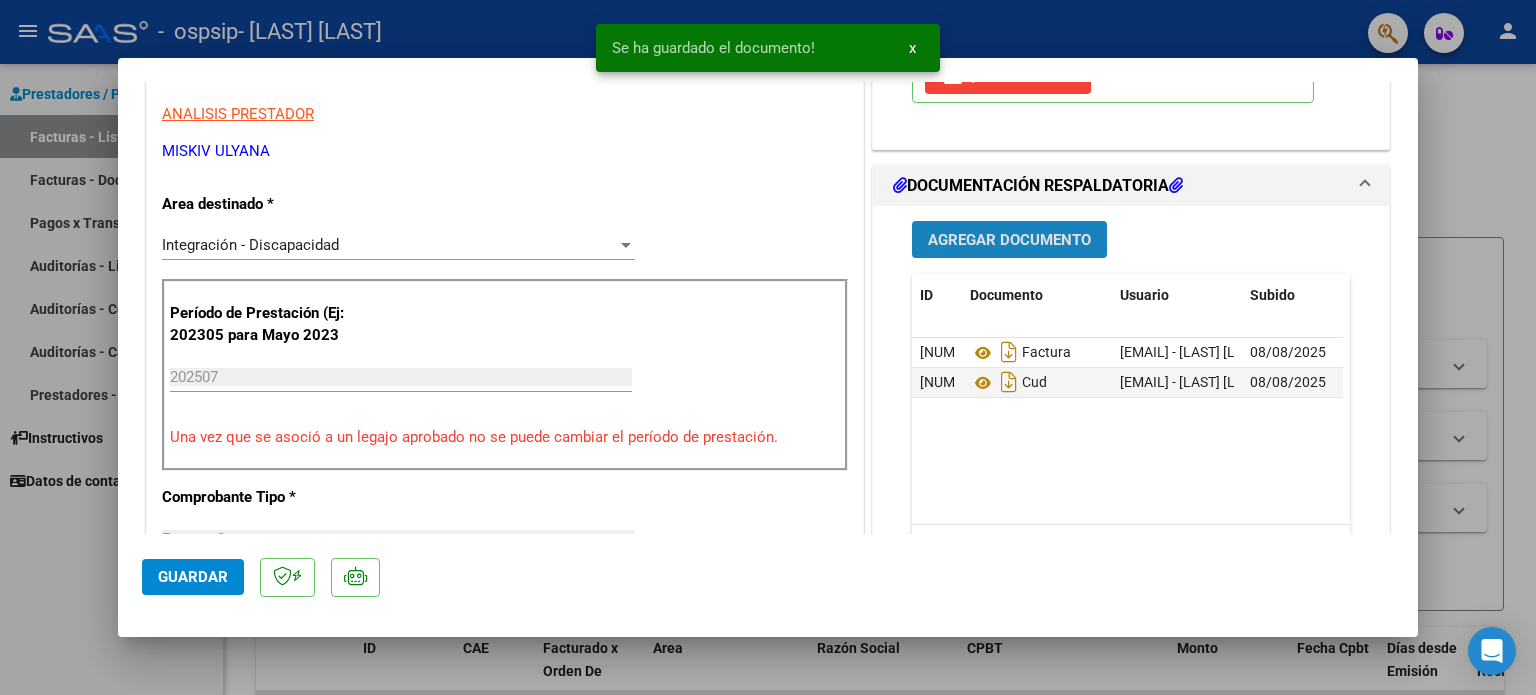 click on "Agregar Documento" at bounding box center (1009, 240) 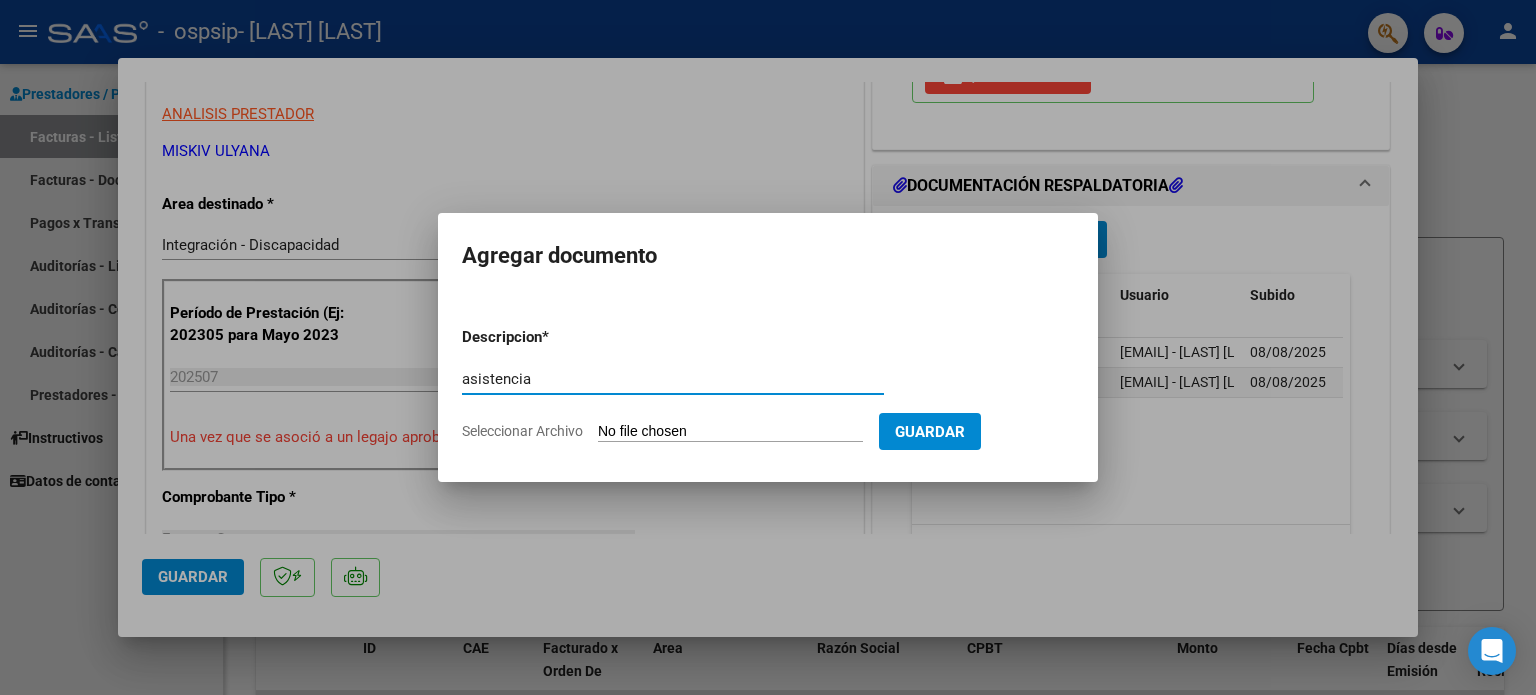 type on "asistencia" 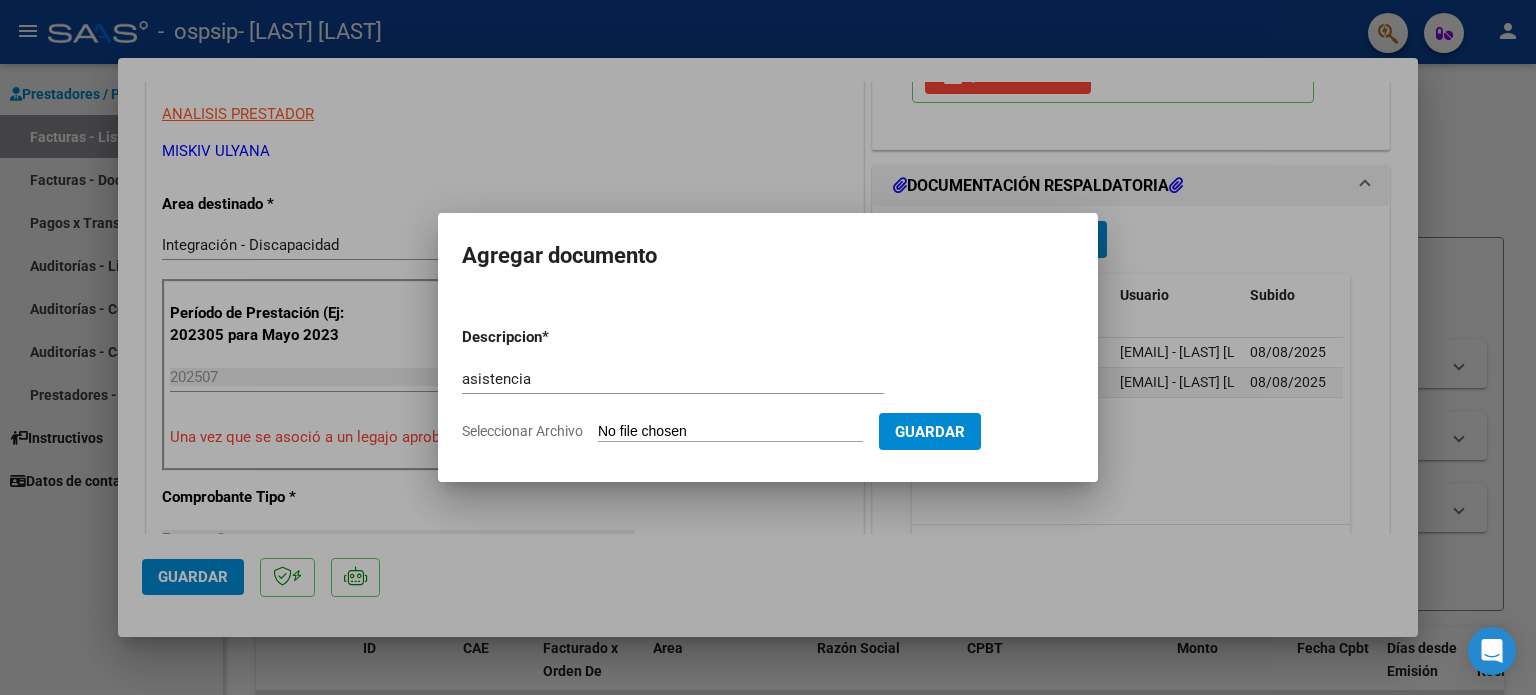 type on "C:\fakepath\Asistencia Escuela Julio.jpg" 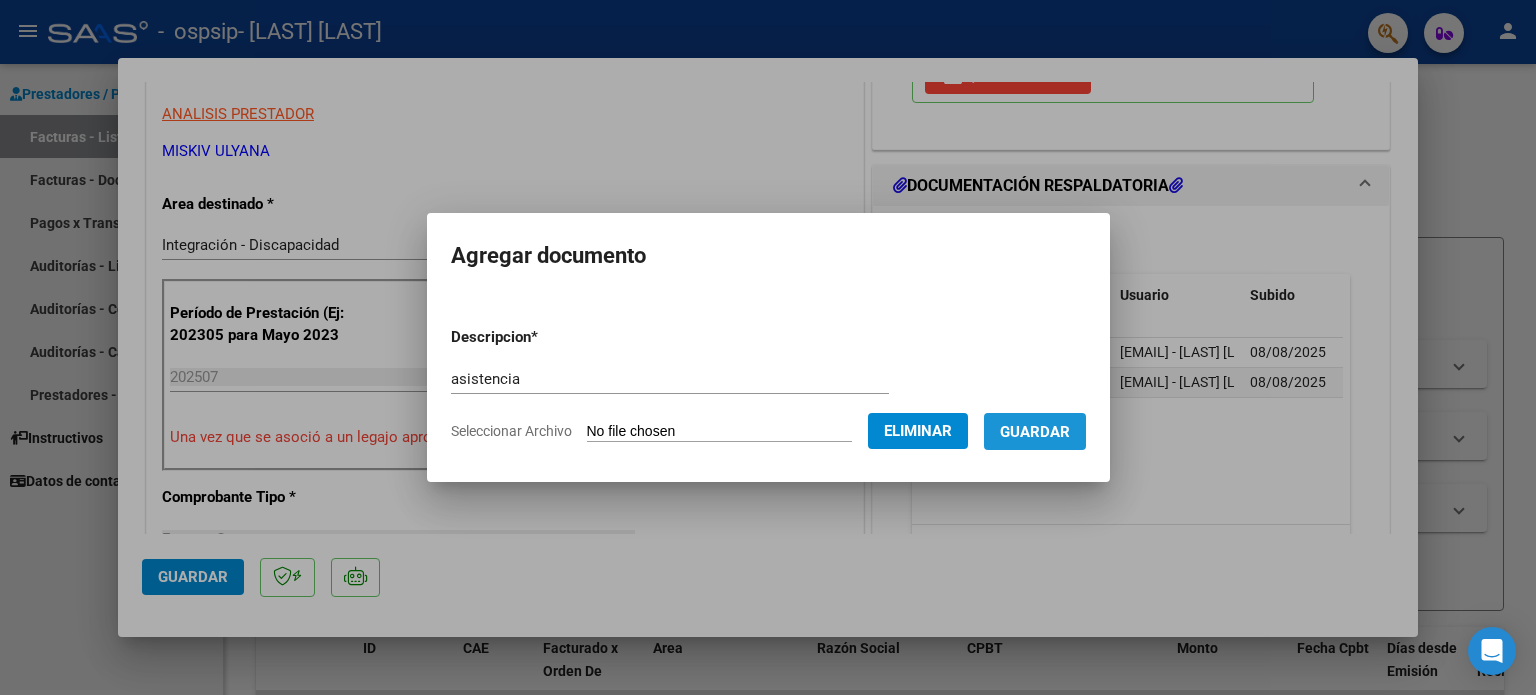 click on "Guardar" at bounding box center (1035, 432) 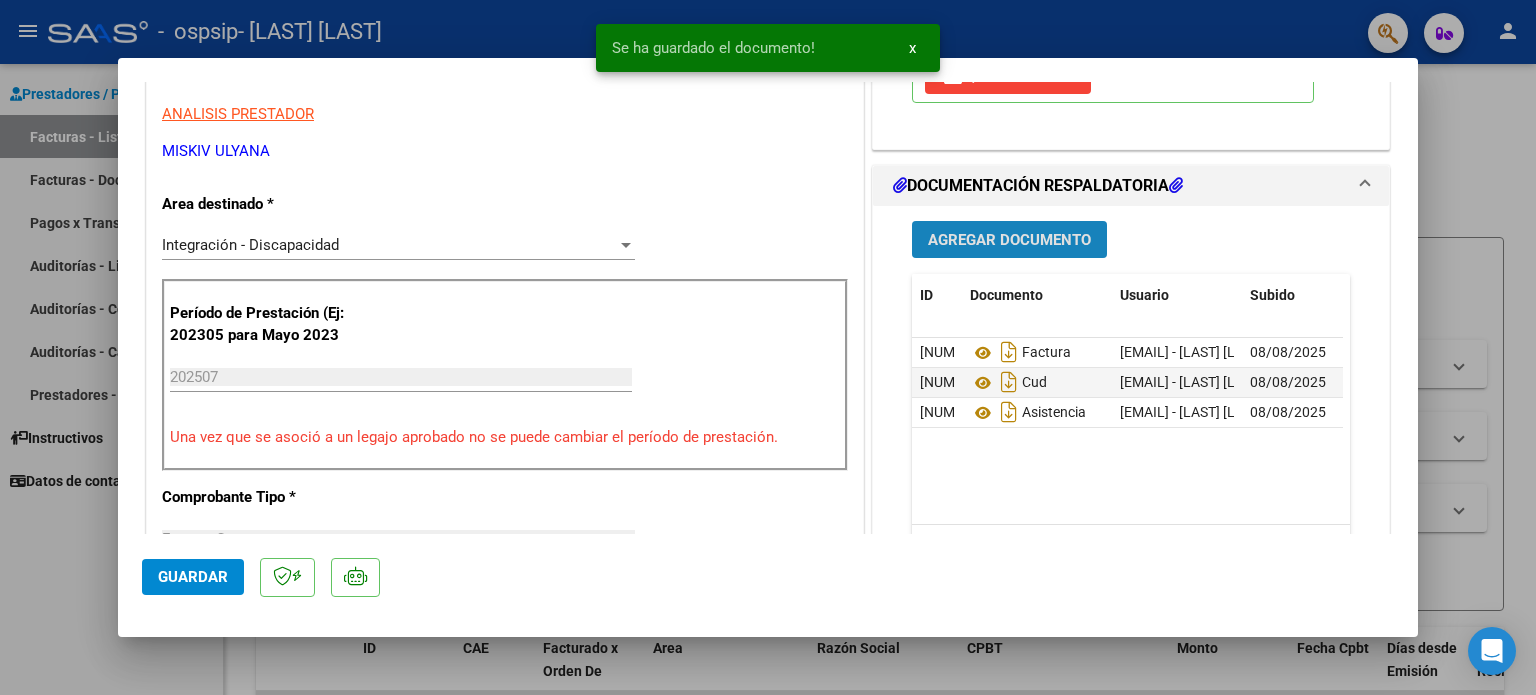 click on "Agregar Documento" at bounding box center [1009, 240] 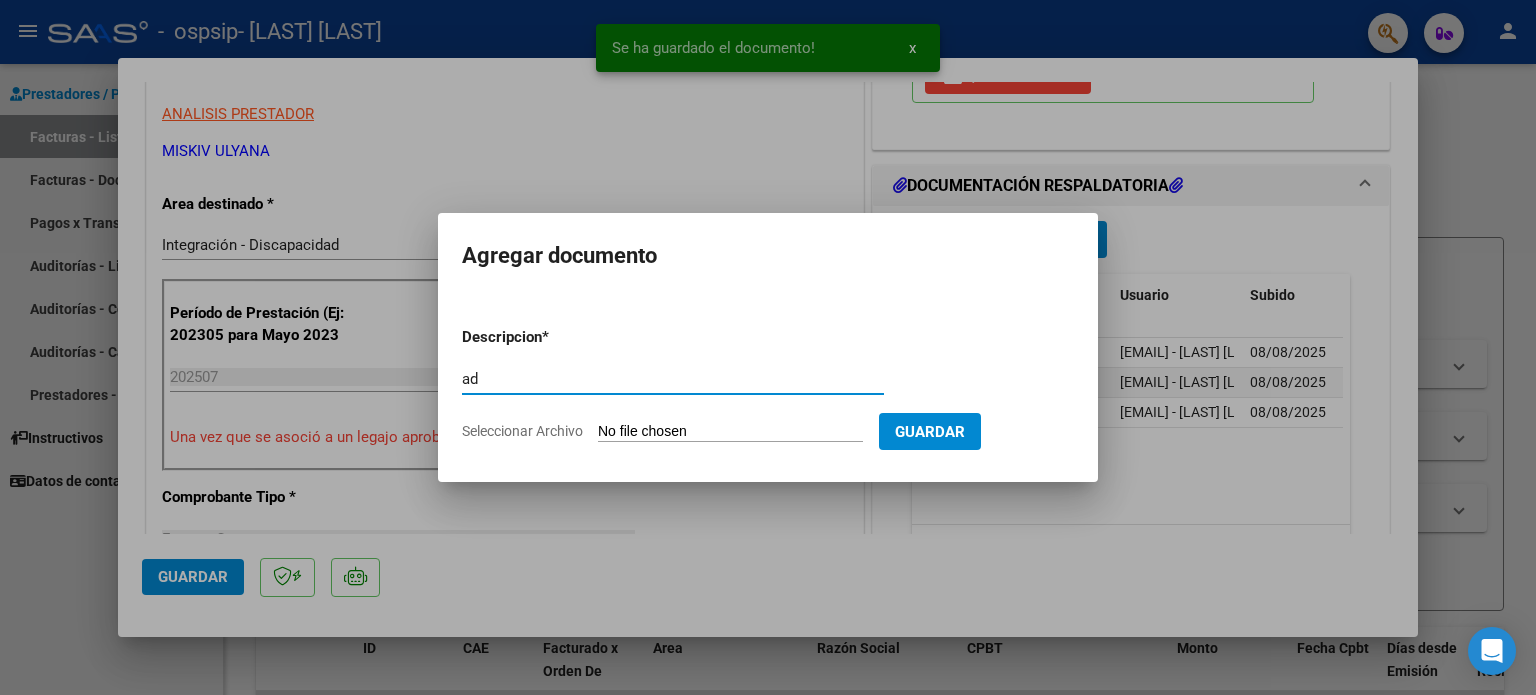type on "ad" 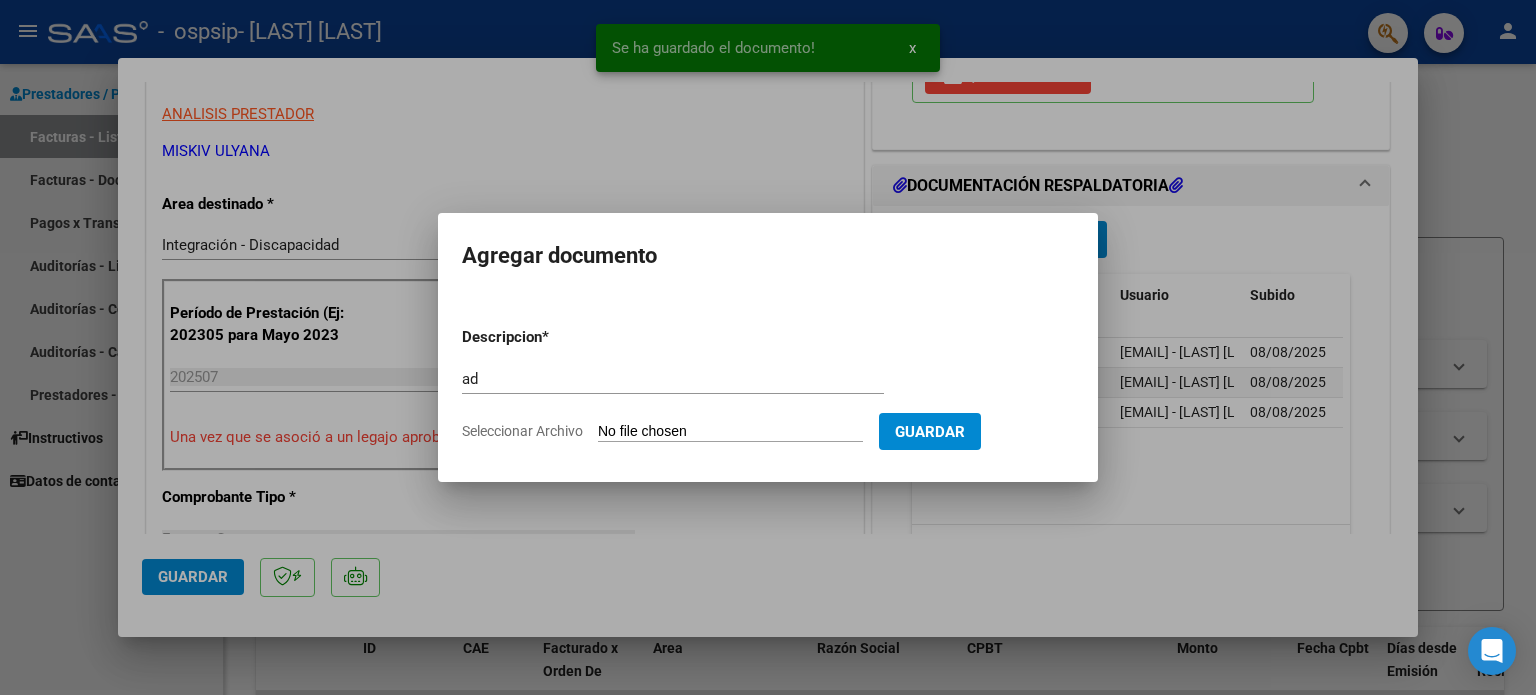 click on "Seleccionar Archivo" at bounding box center [730, 432] 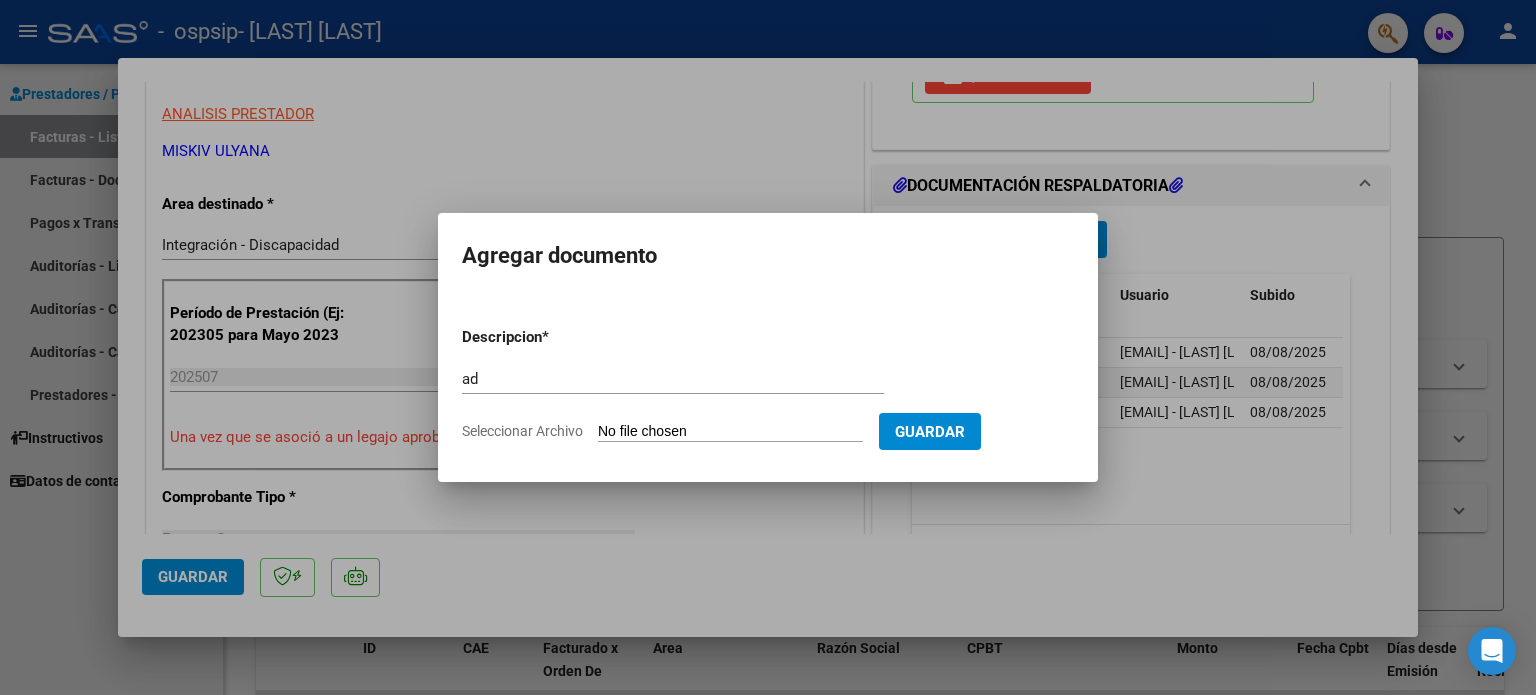 type on "C:\fakepath\MAGLIO HANNA TRANSPORTE A ESCUELA AUTORIZACION 2025 SEGUN RESOLUCION 360 22_firmado.pdf" 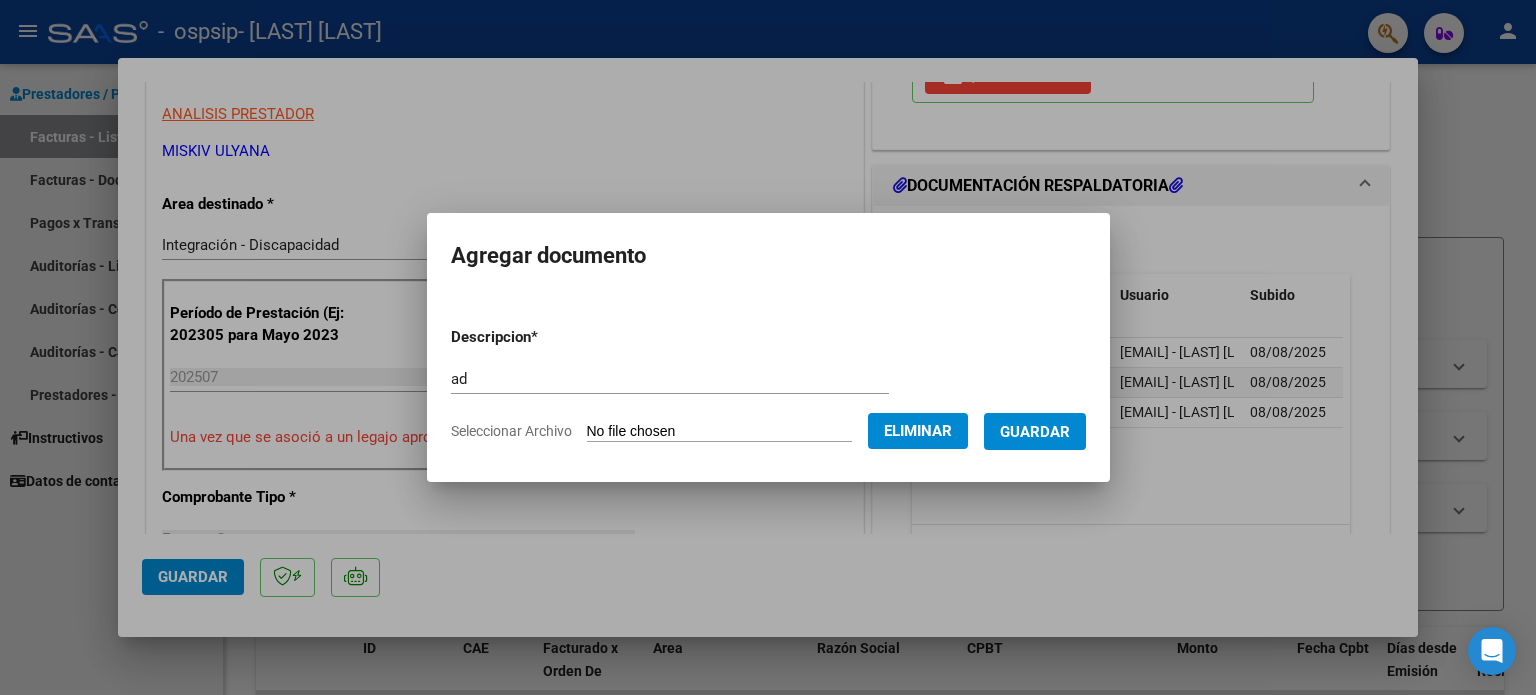 click on "Guardar" at bounding box center (1035, 432) 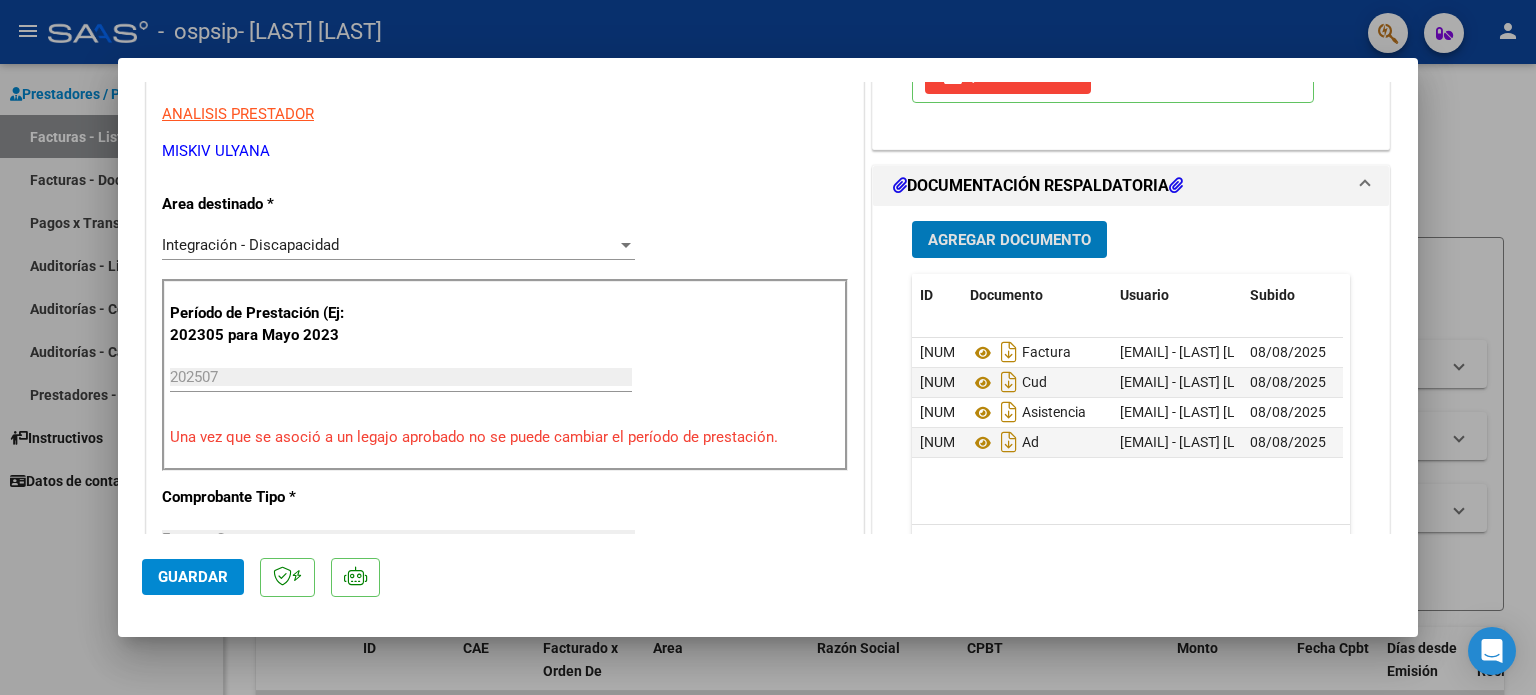 click on "Guardar" 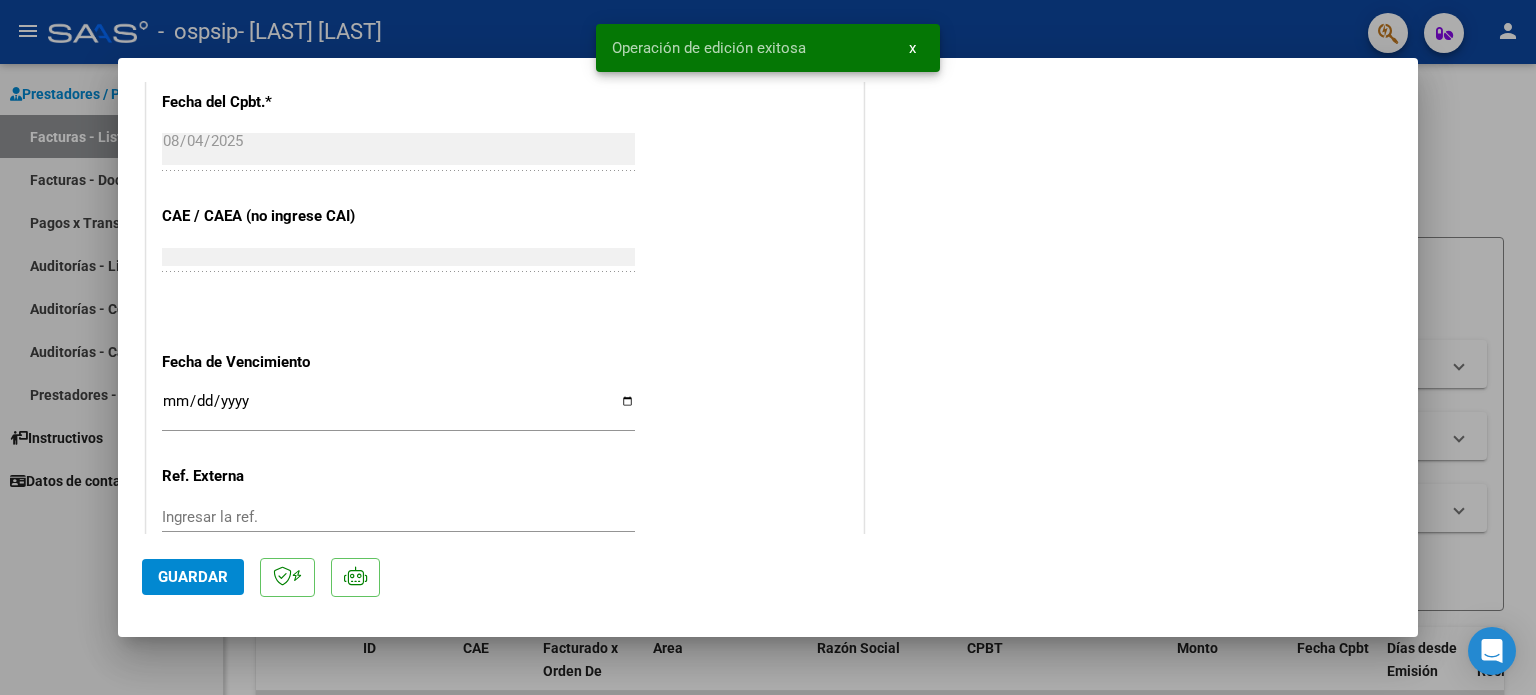scroll, scrollTop: 1336, scrollLeft: 0, axis: vertical 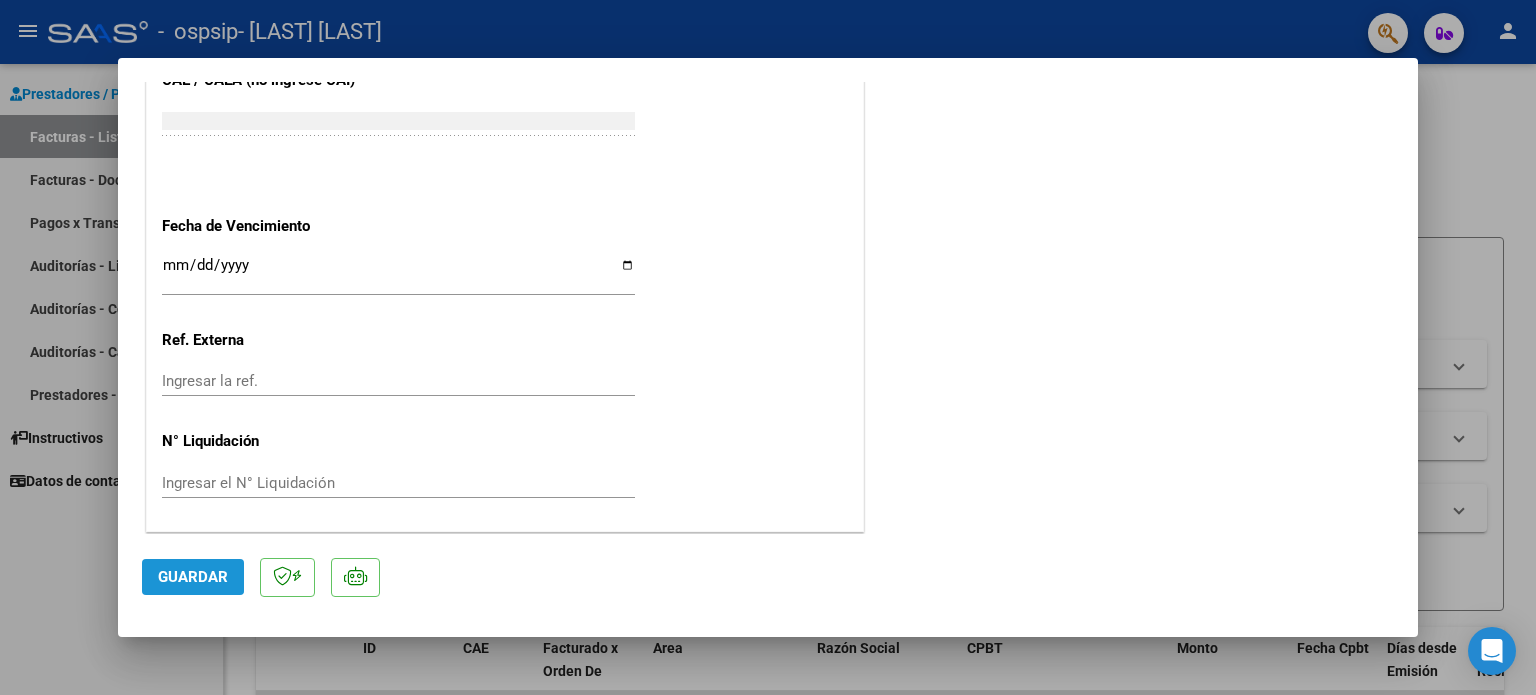 click on "Guardar" 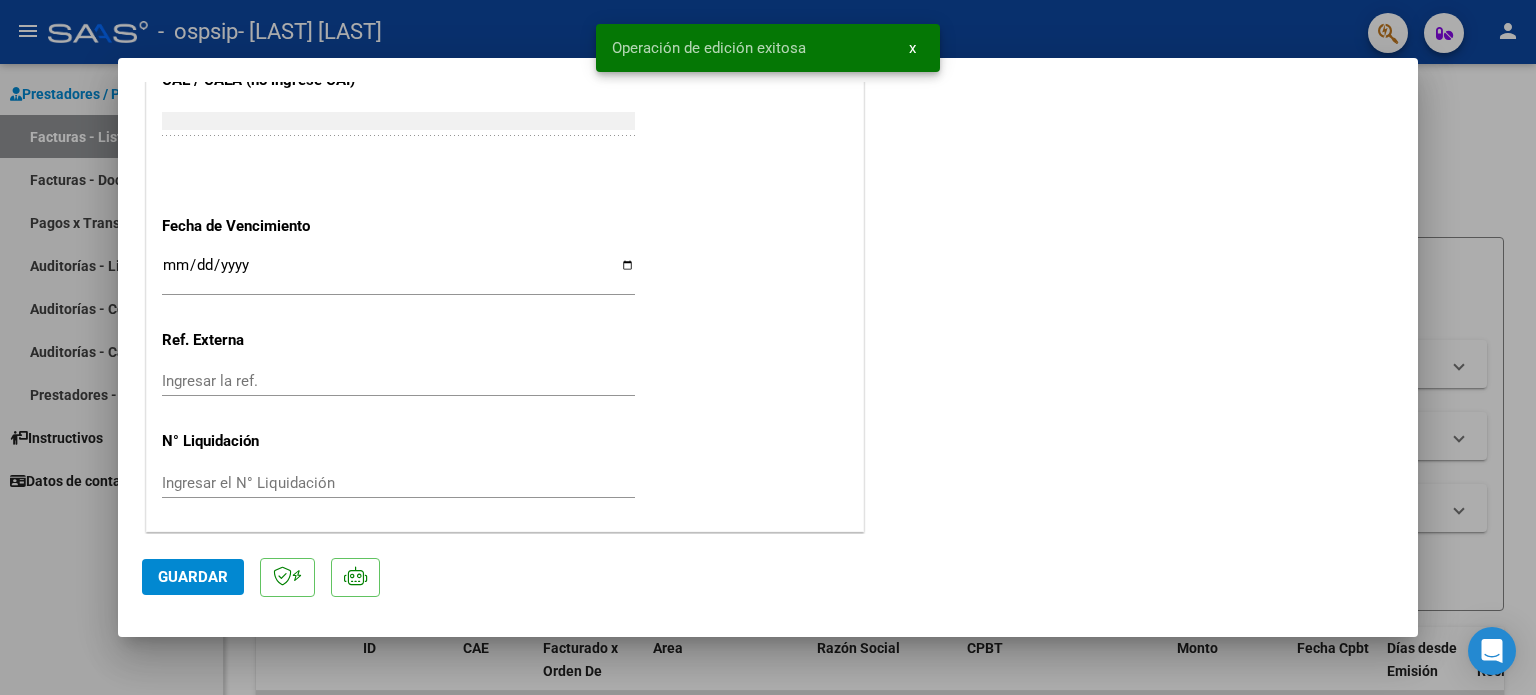 click at bounding box center [768, 347] 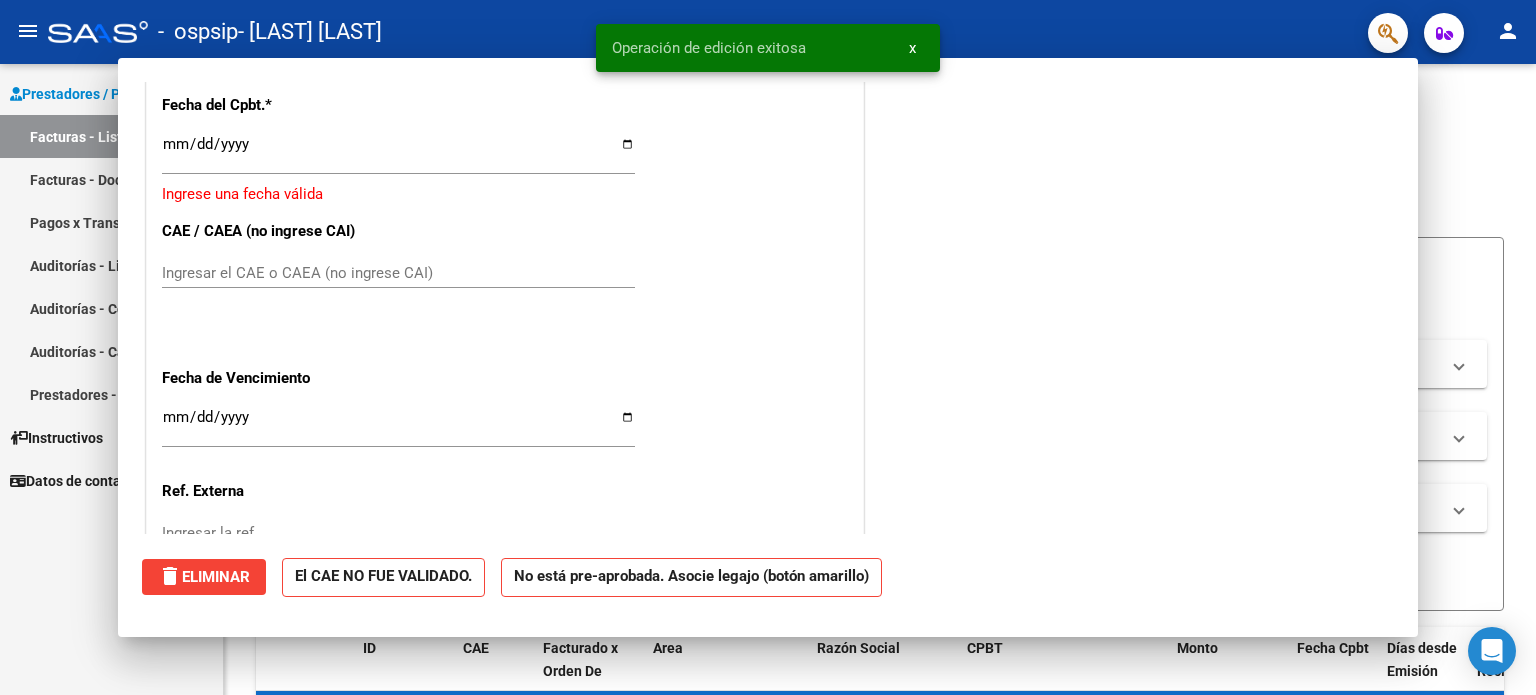 scroll, scrollTop: 0, scrollLeft: 0, axis: both 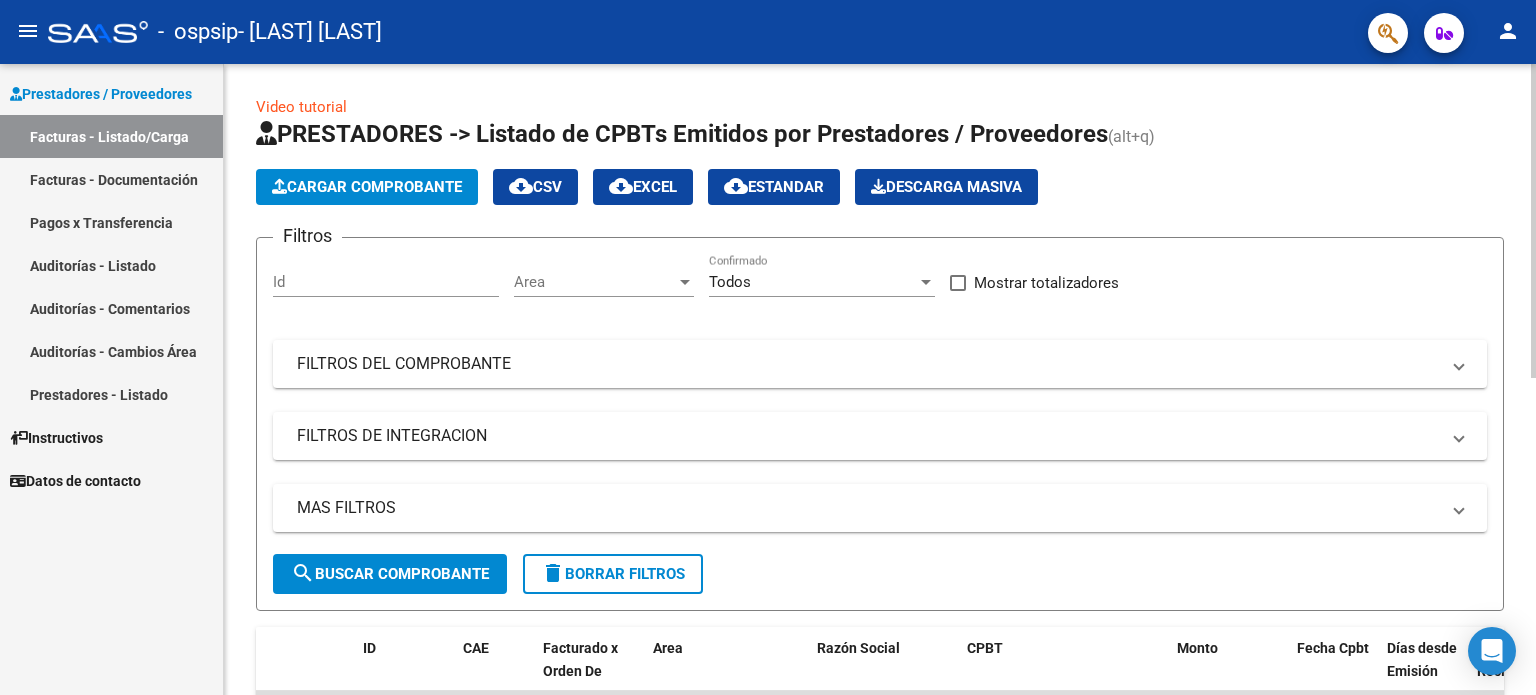click on "Cargar Comprobante" 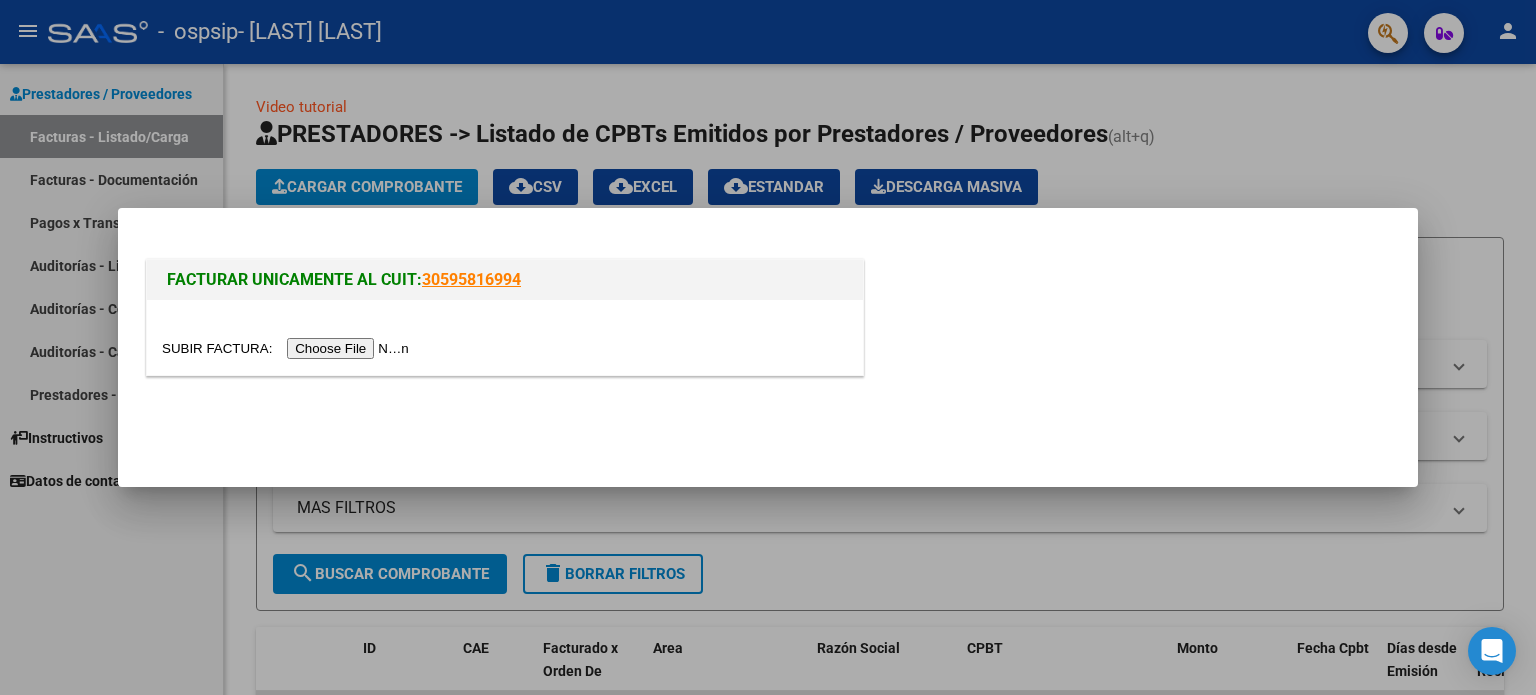 click at bounding box center [288, 348] 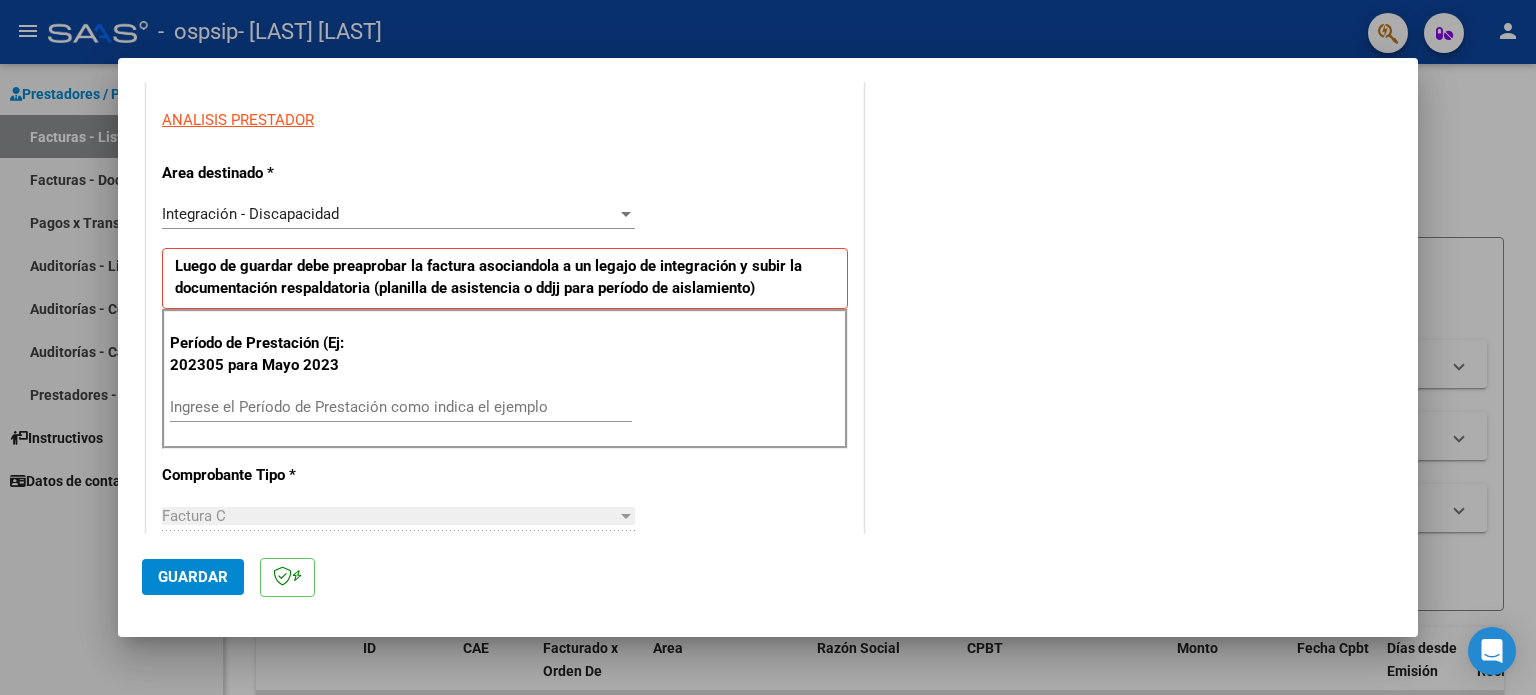 scroll, scrollTop: 400, scrollLeft: 0, axis: vertical 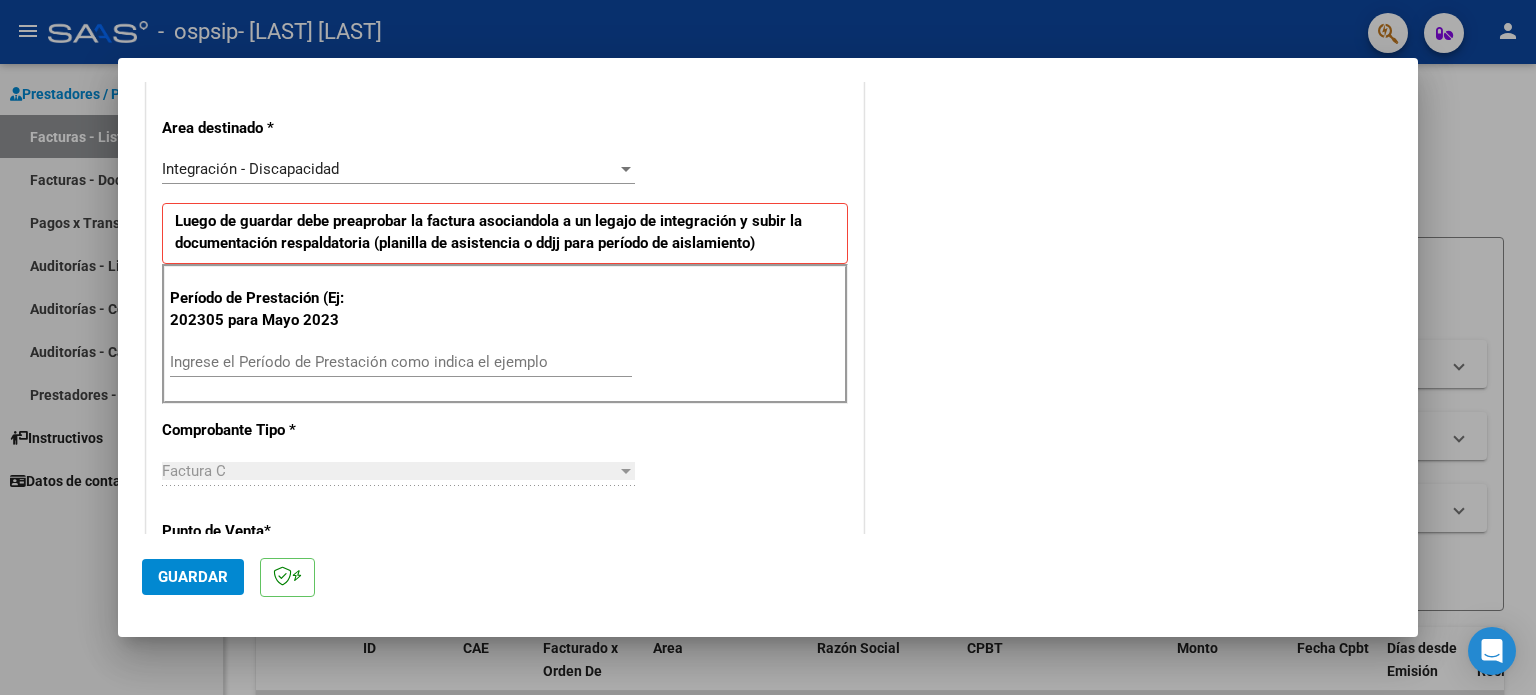 click on "Ingrese el Período de Prestación como indica el ejemplo" at bounding box center [401, 362] 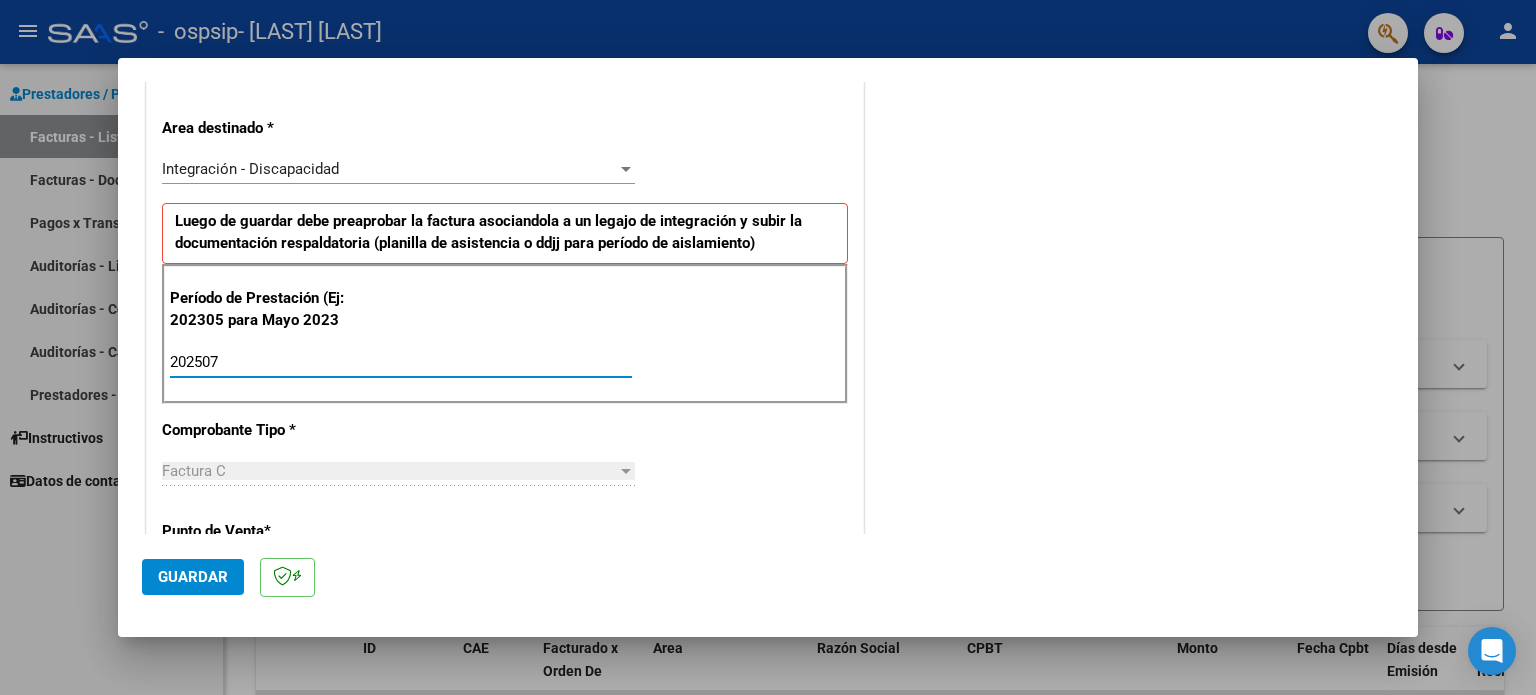 type on "202507" 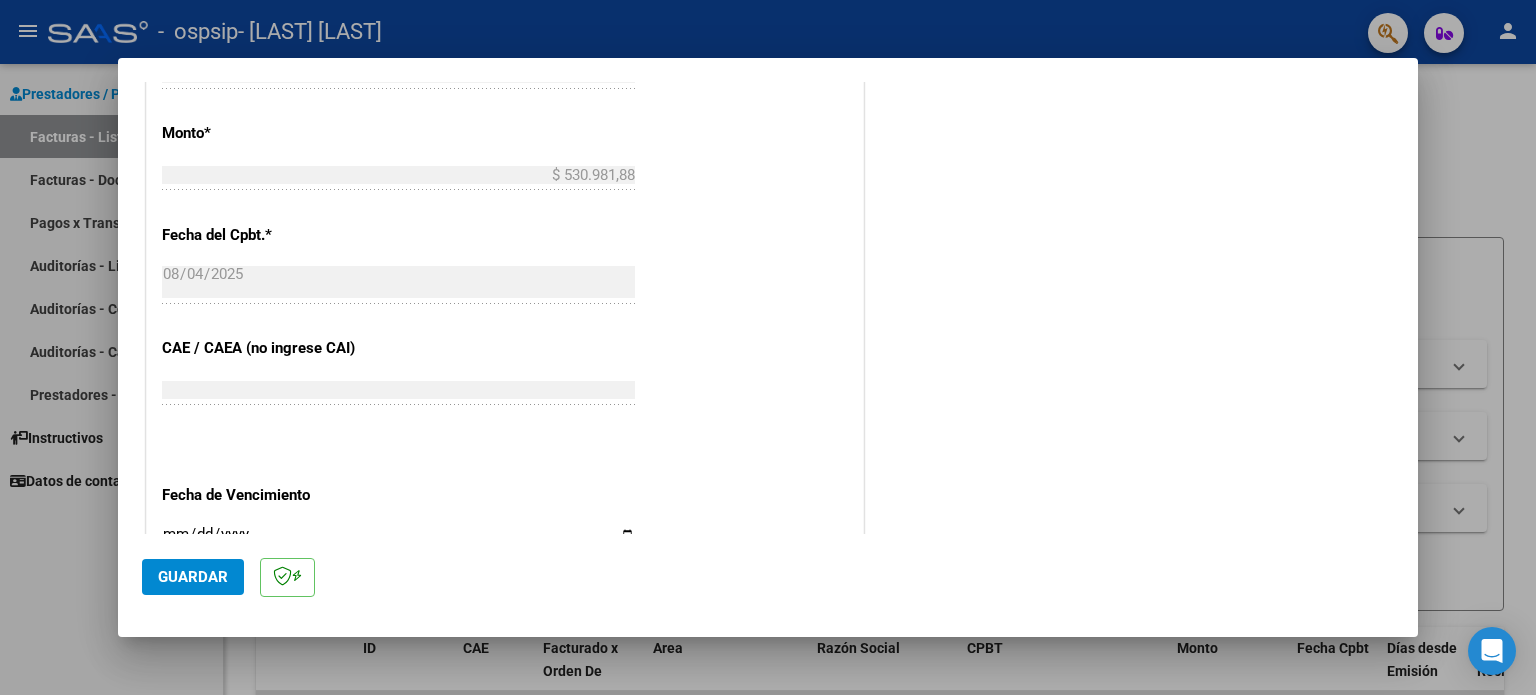 scroll, scrollTop: 1268, scrollLeft: 0, axis: vertical 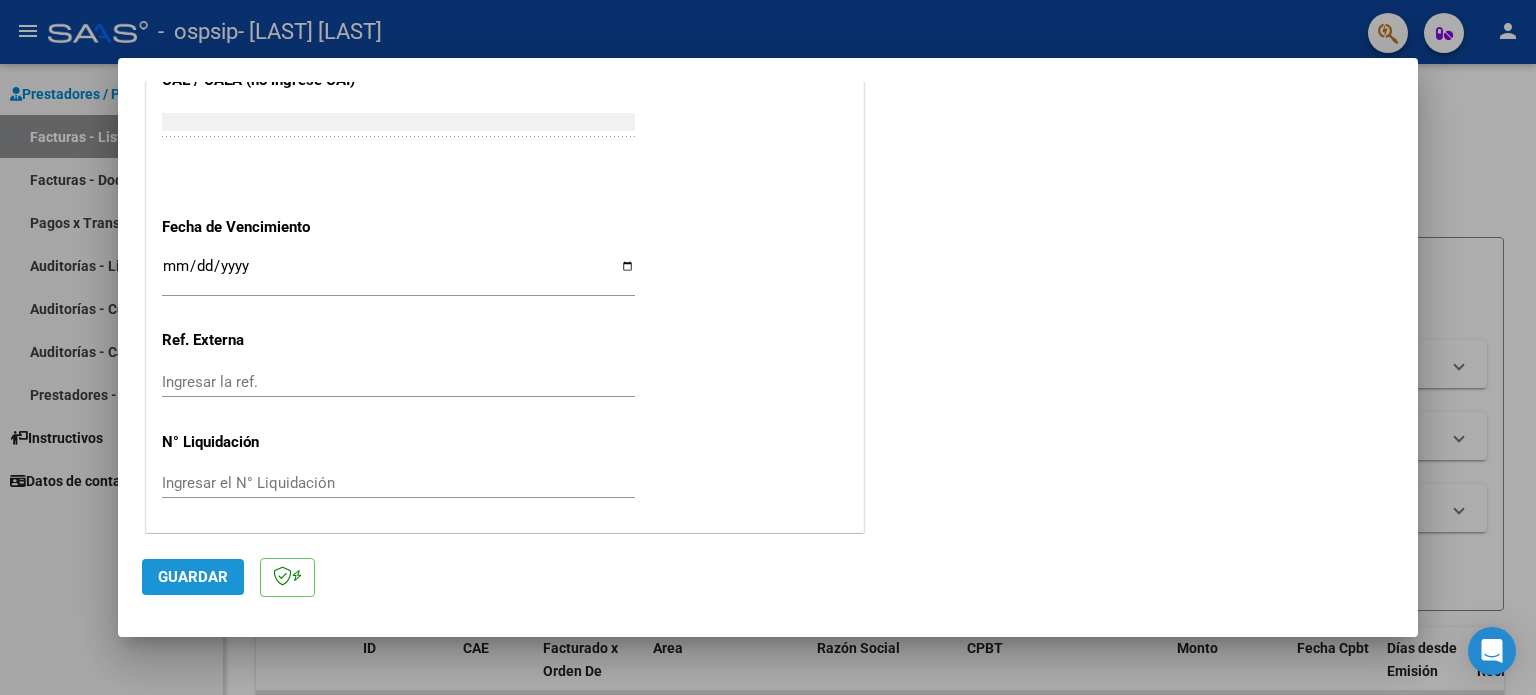 click on "Guardar" 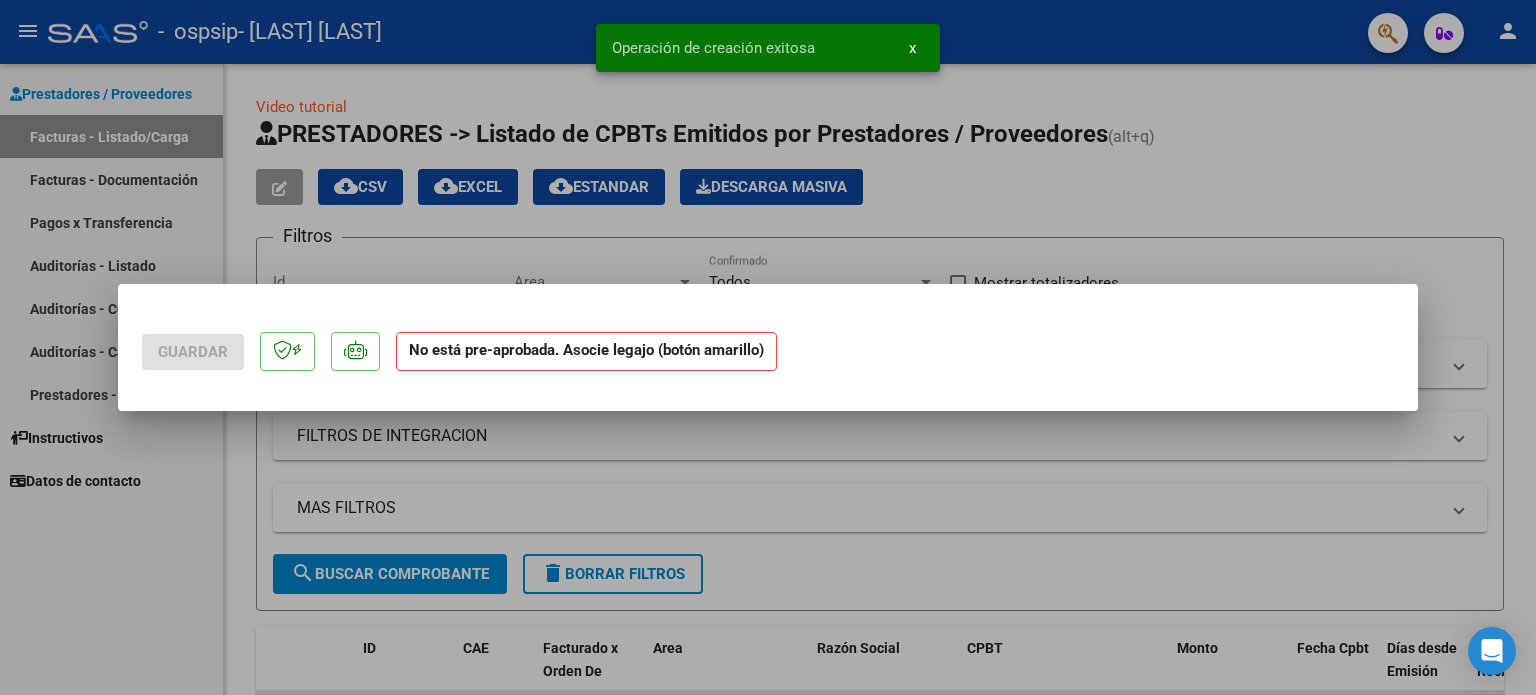 scroll, scrollTop: 0, scrollLeft: 0, axis: both 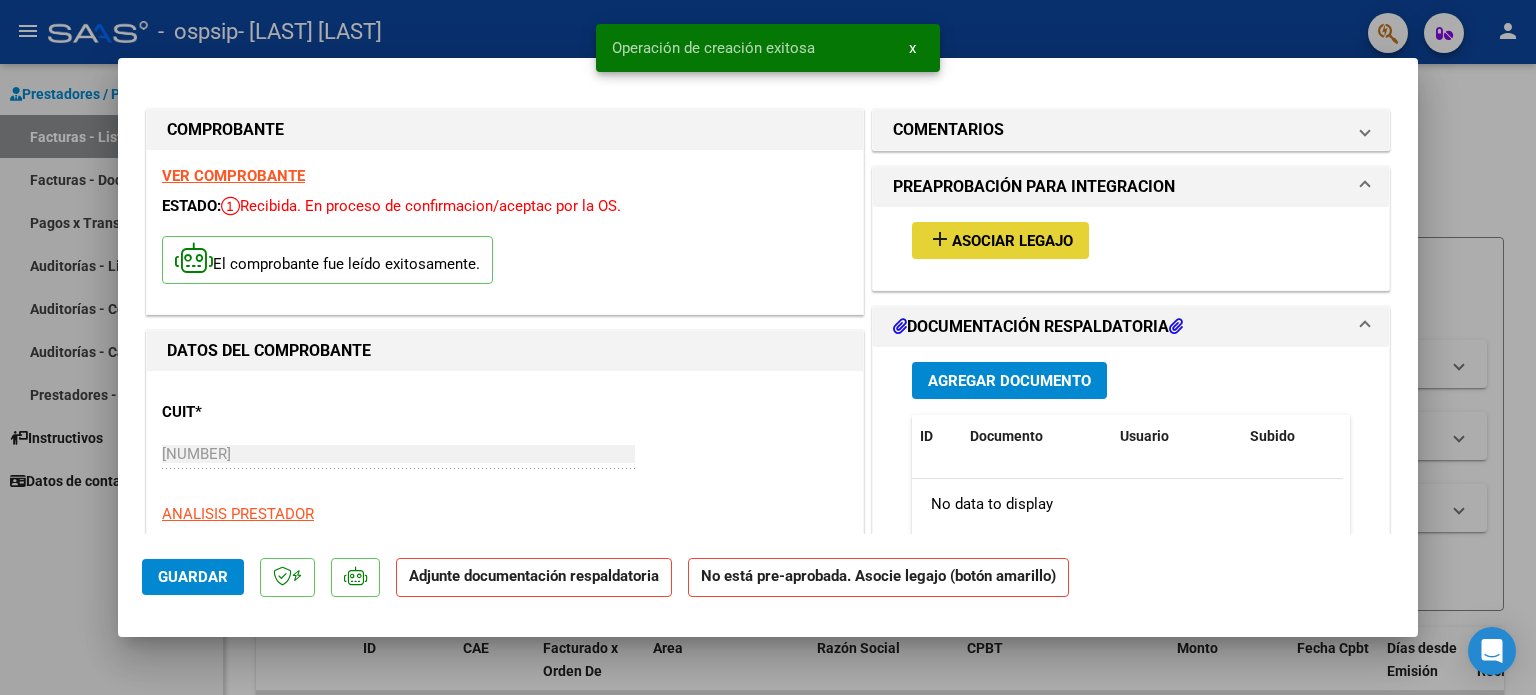 click on "Asociar Legajo" at bounding box center [1012, 241] 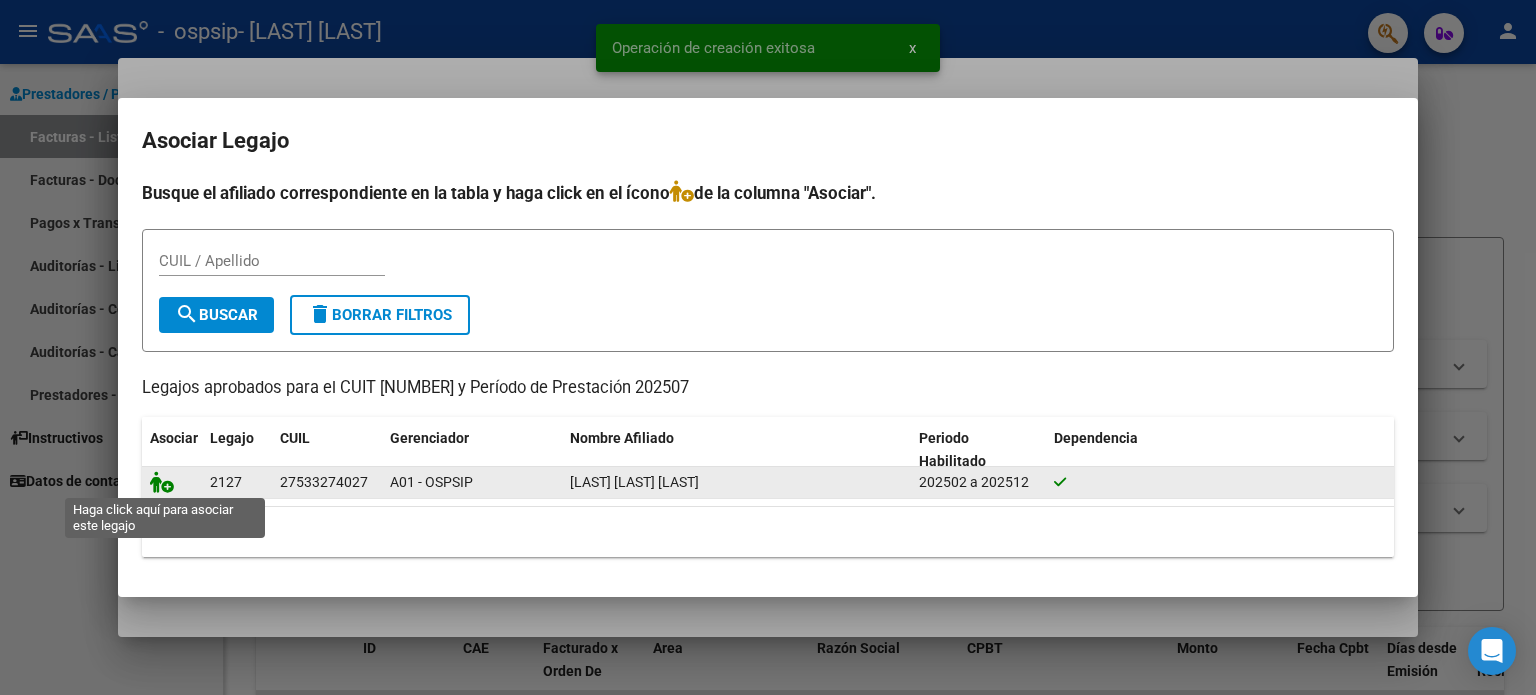 click 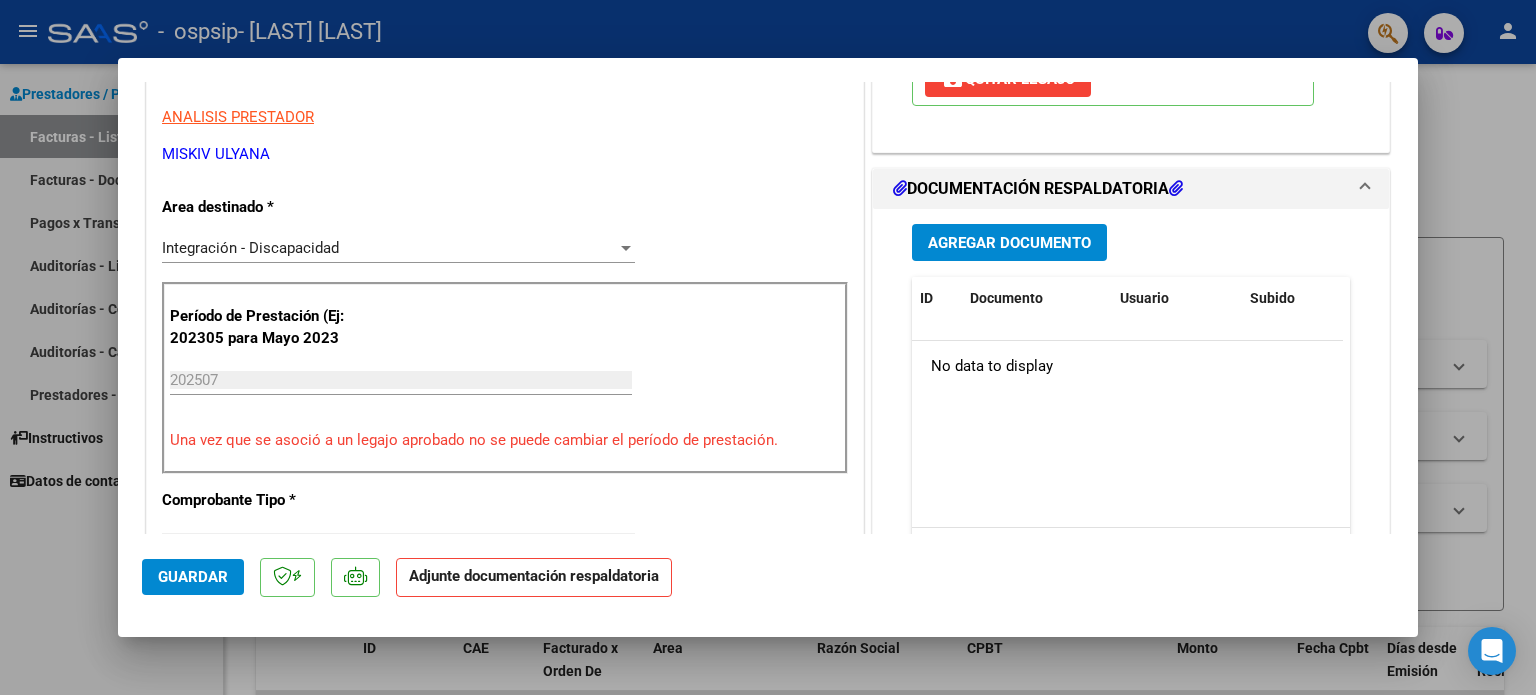 scroll, scrollTop: 400, scrollLeft: 0, axis: vertical 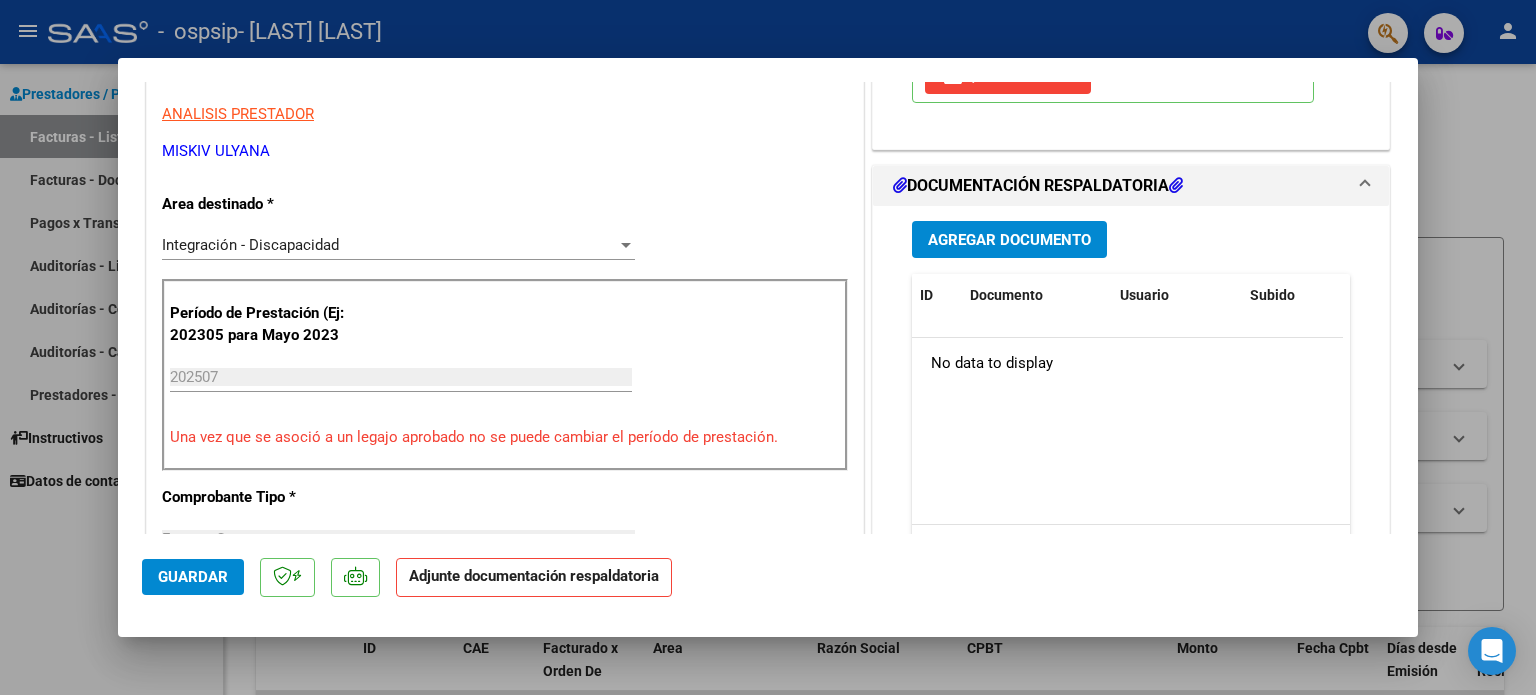 click on "Agregar Documento" at bounding box center (1009, 240) 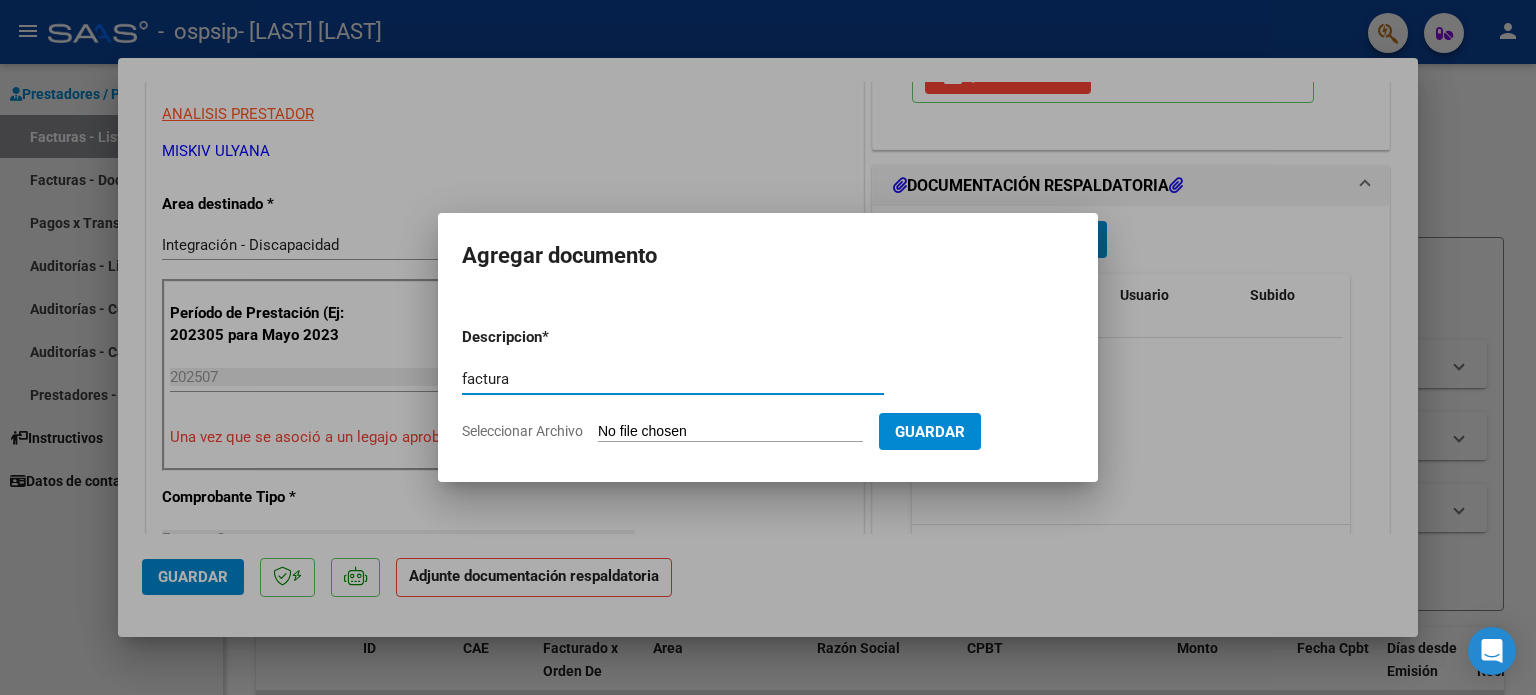 type on "factura" 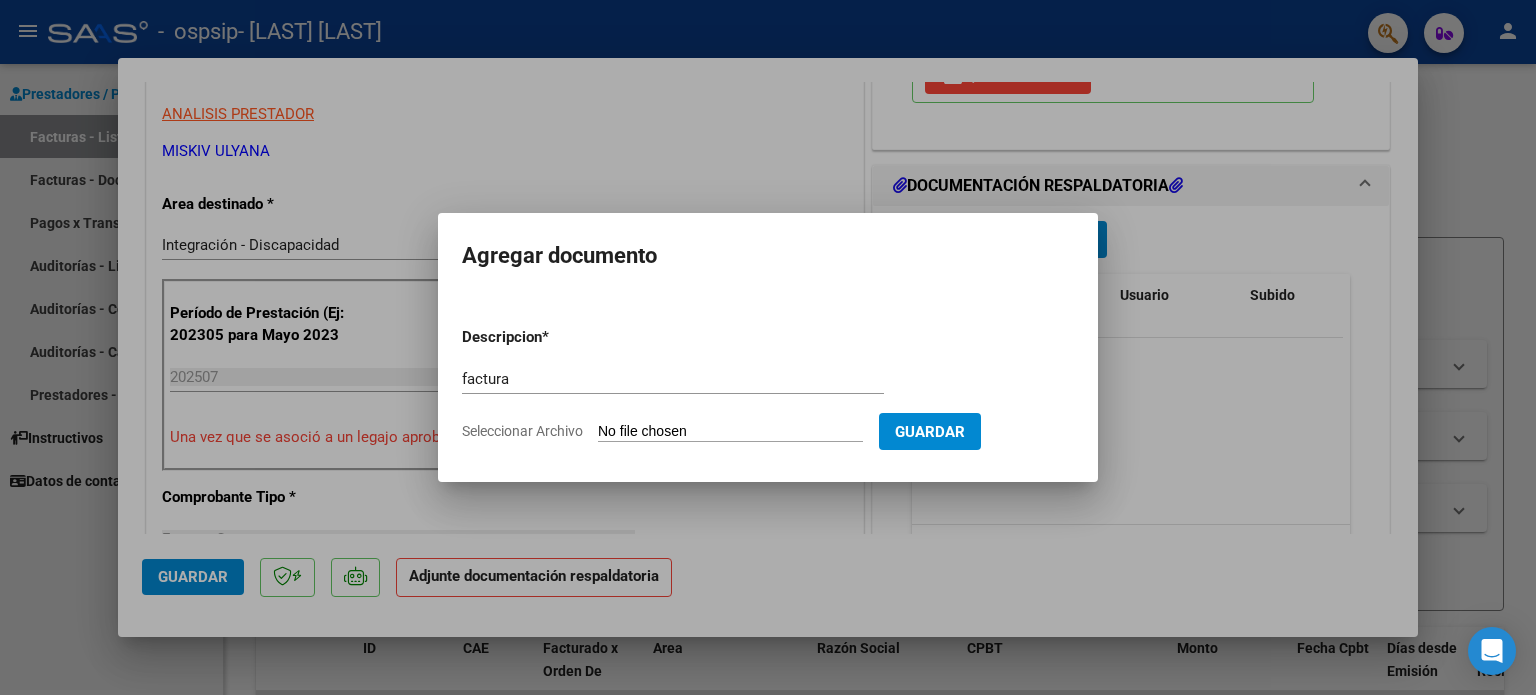 click on "Seleccionar Archivo" at bounding box center (730, 432) 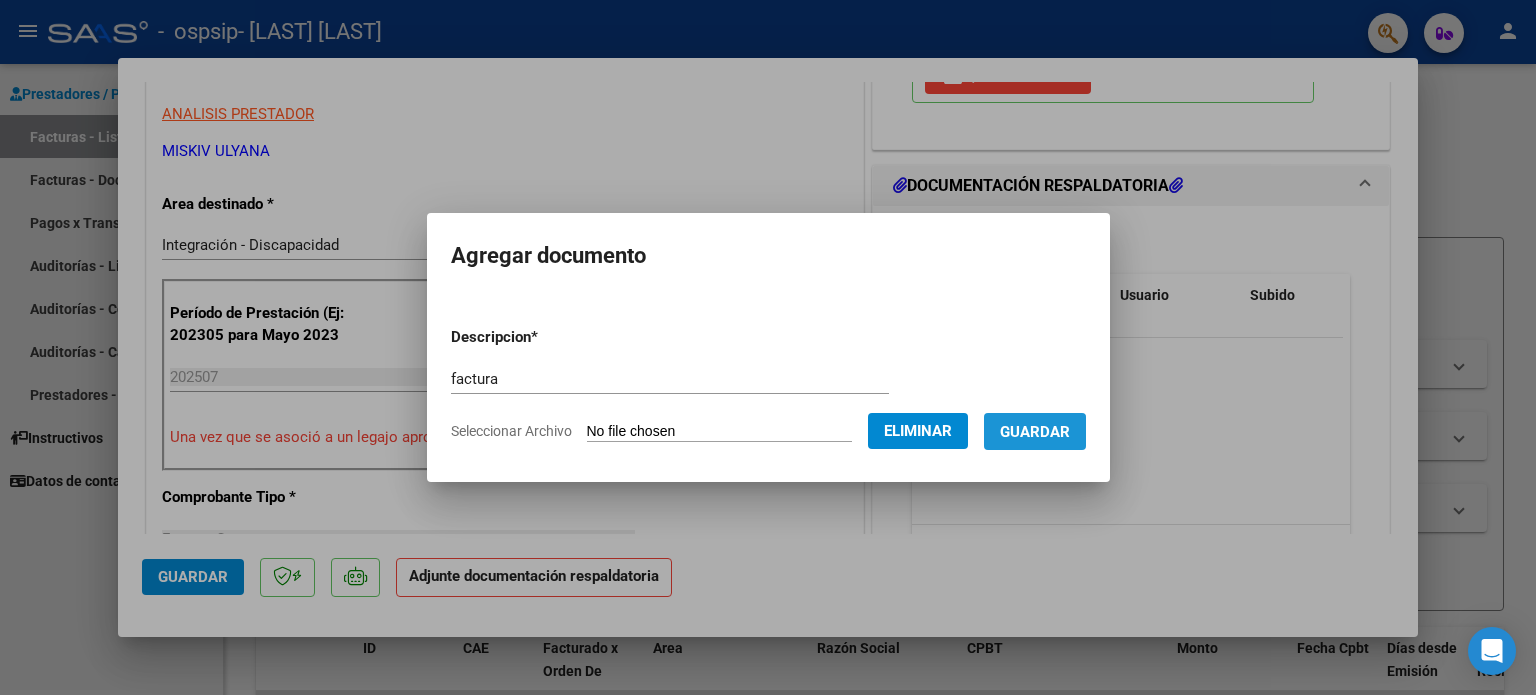 click on "Guardar" at bounding box center (1035, 432) 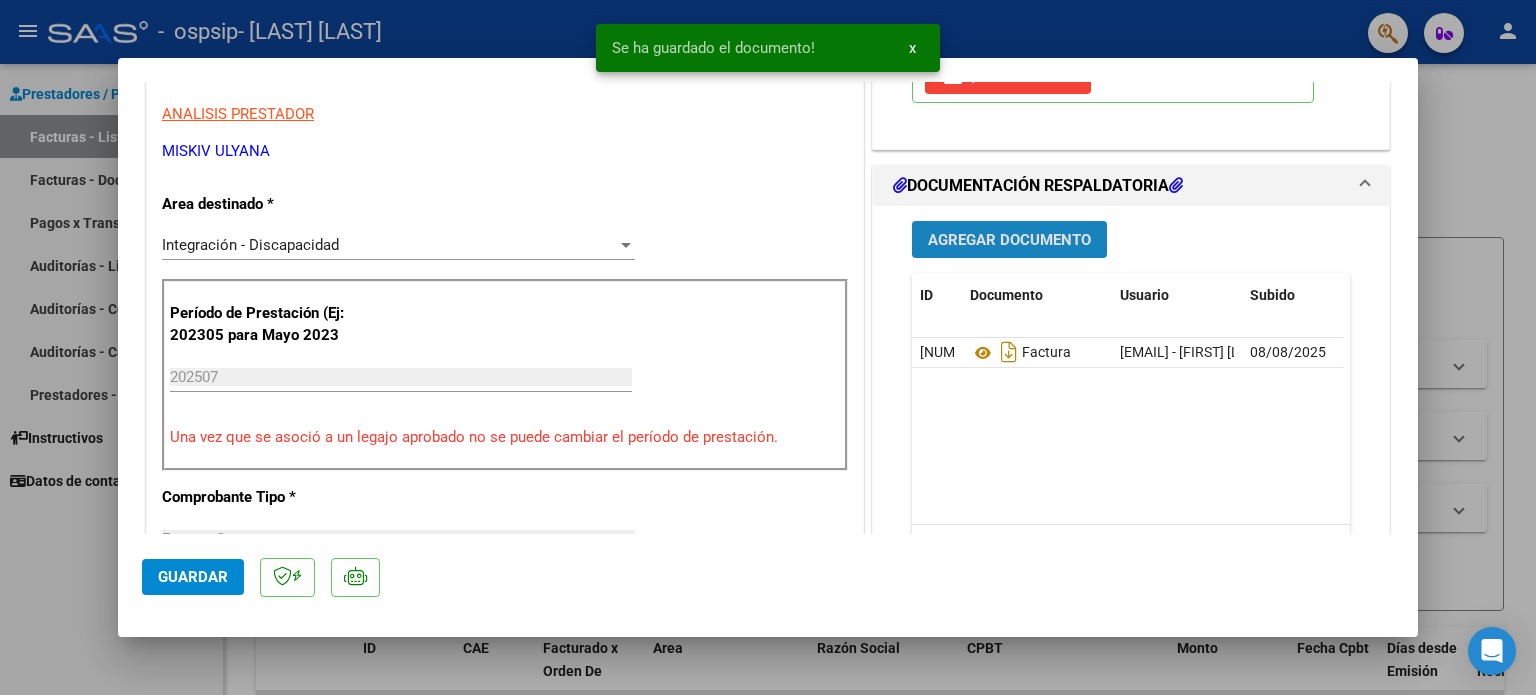 click on "Agregar Documento" at bounding box center (1009, 240) 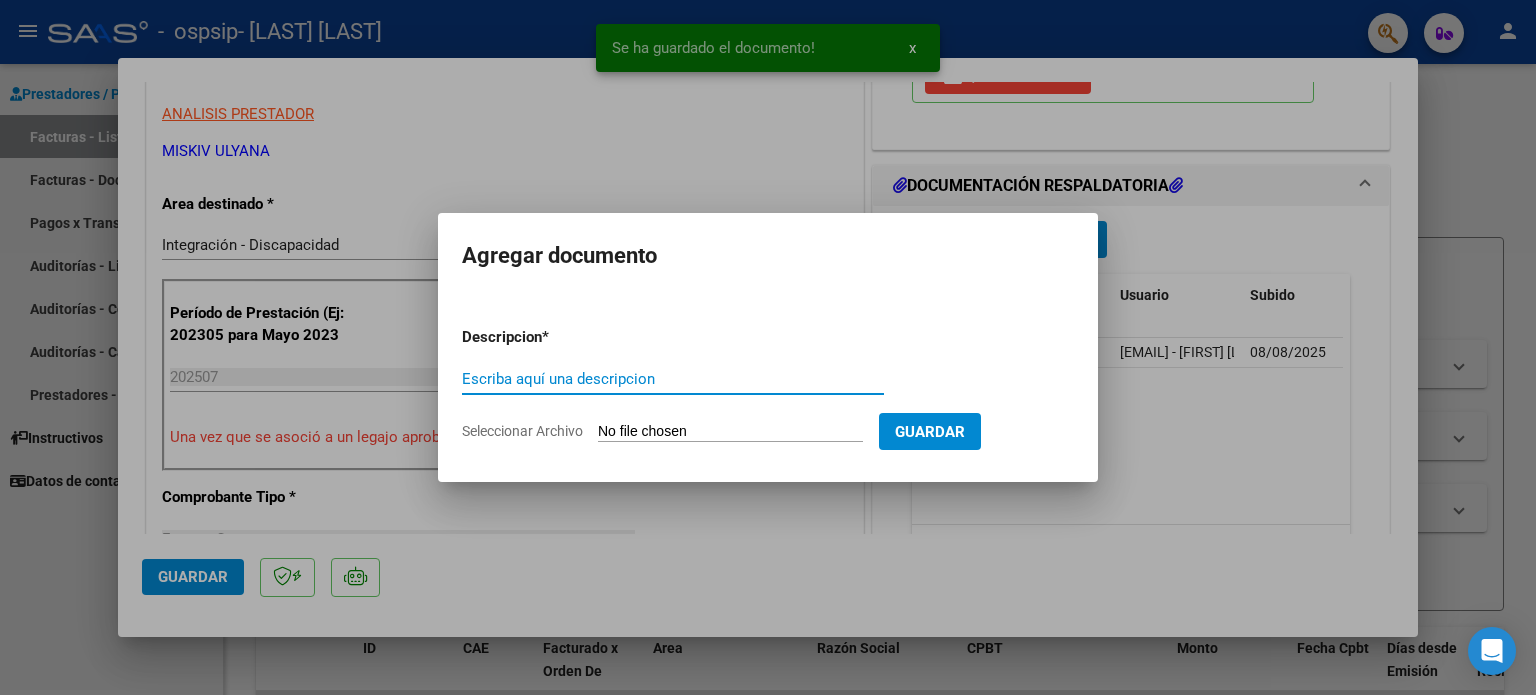click on "Escriba aquí una descripcion" at bounding box center [673, 379] 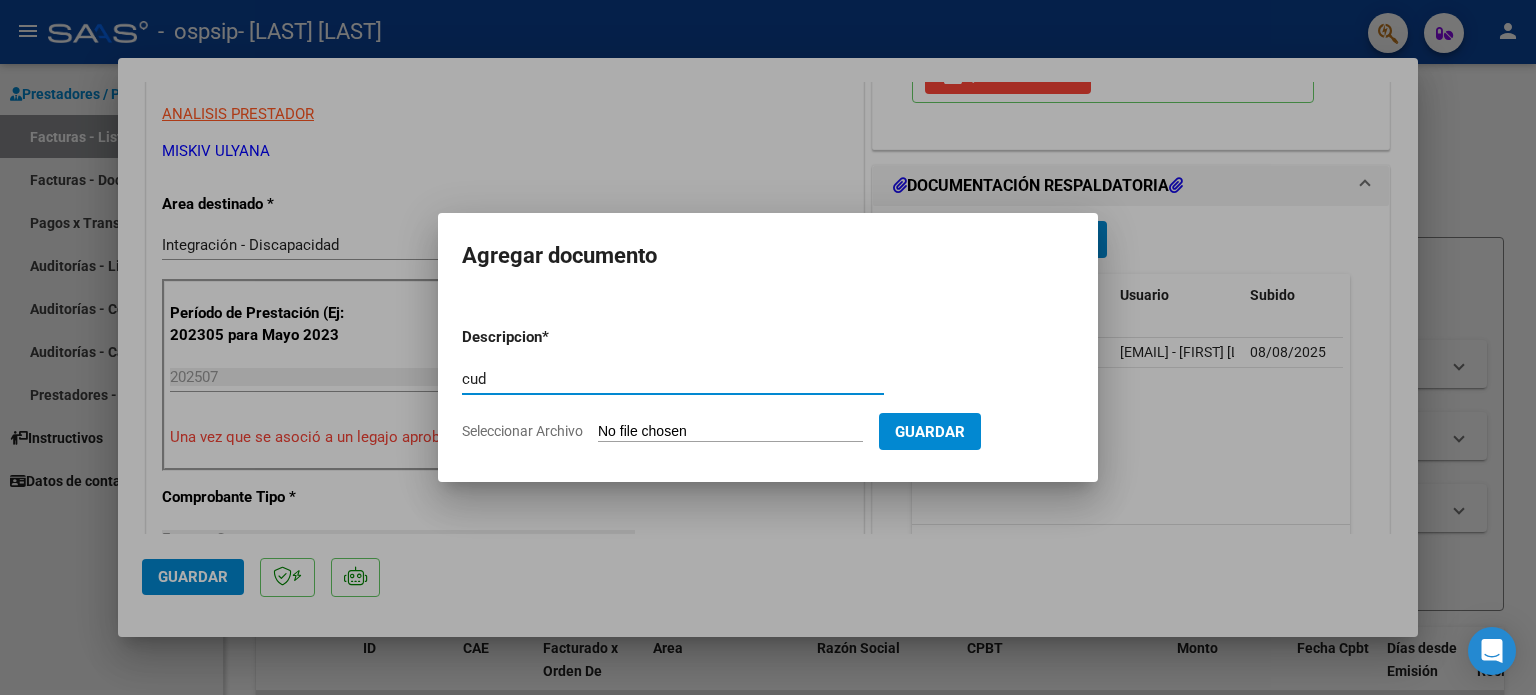 type on "cud" 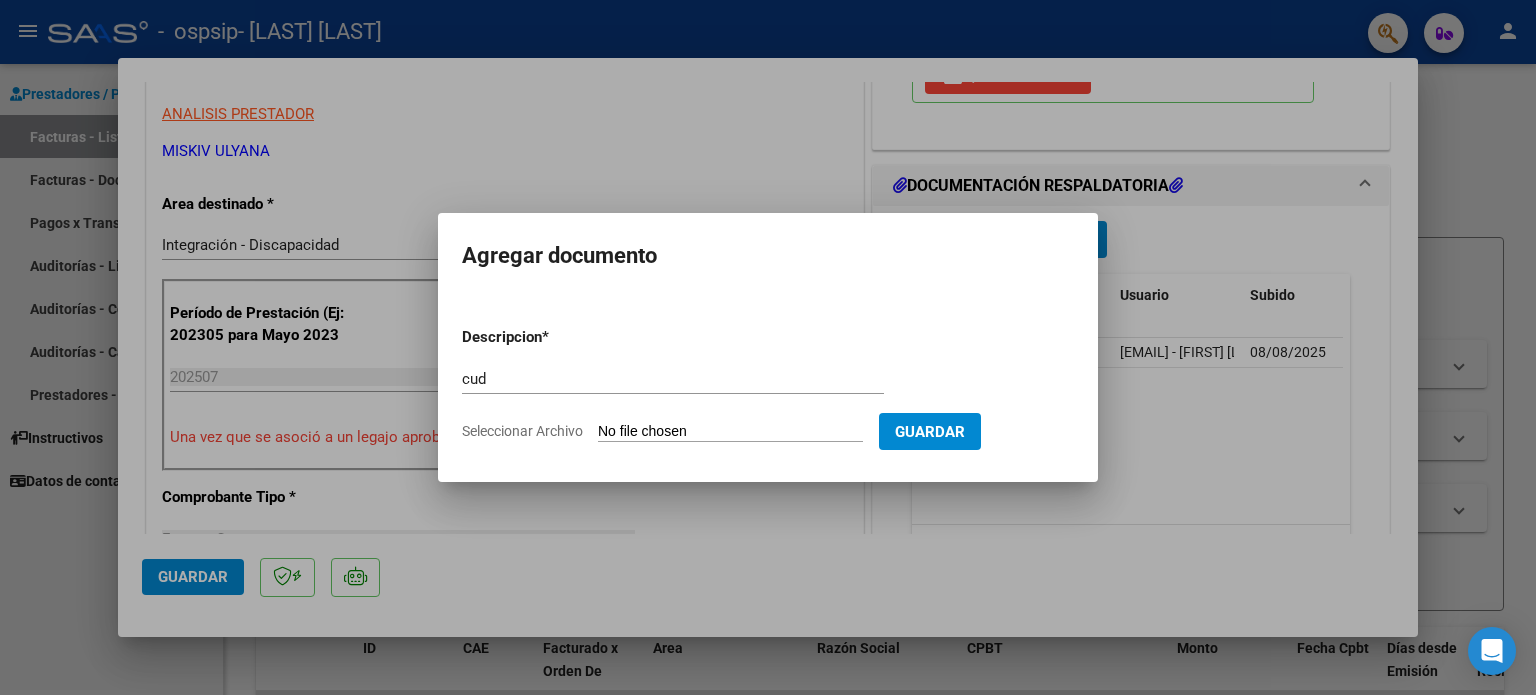 click on "Seleccionar Archivo" at bounding box center [730, 432] 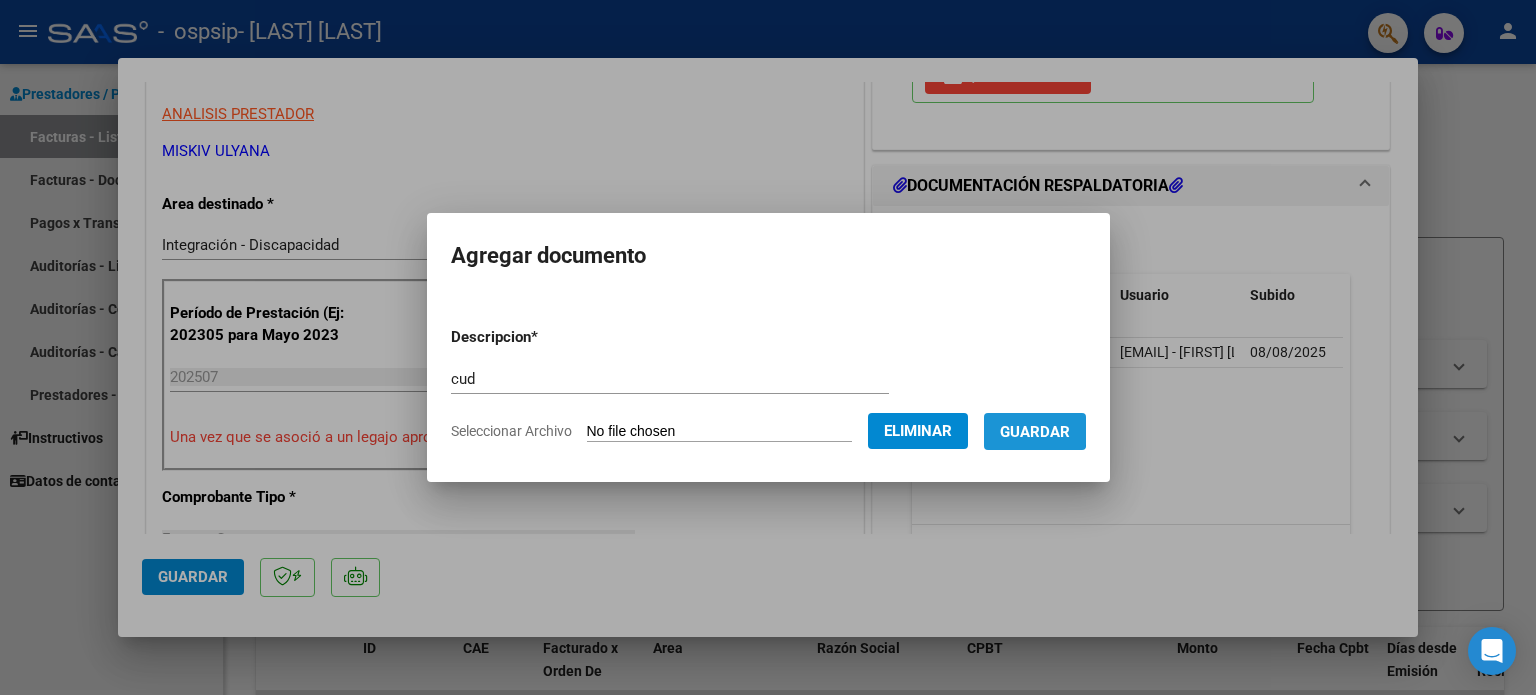 click on "Guardar" at bounding box center [1035, 432] 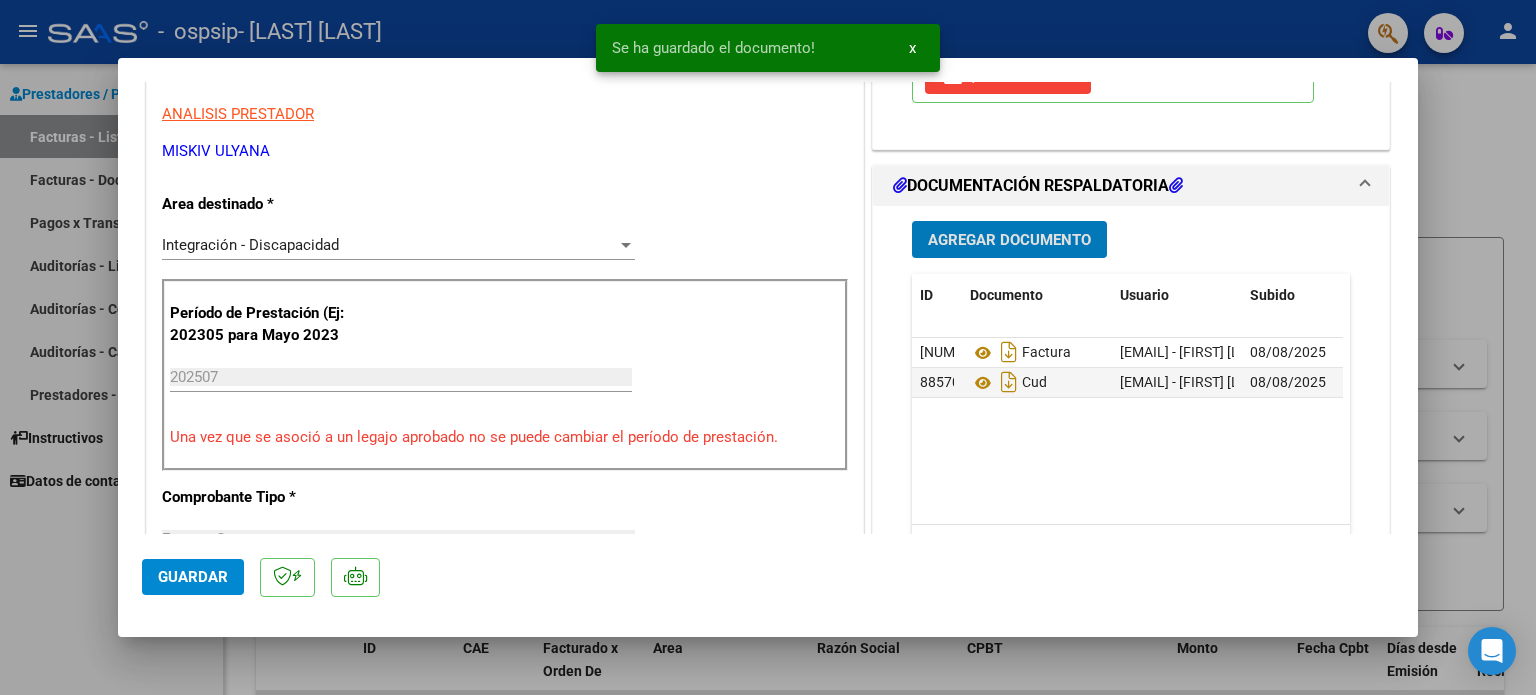click on "Agregar Documento" at bounding box center [1009, 239] 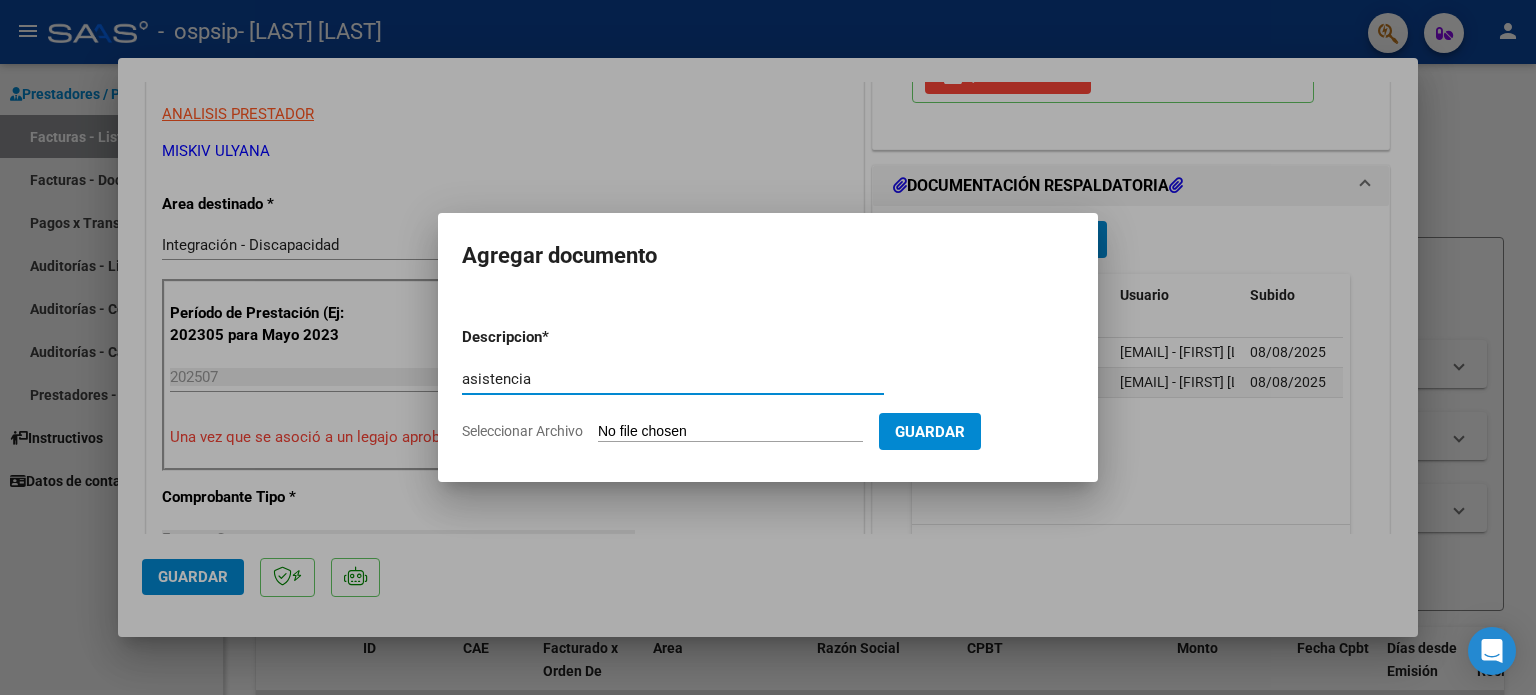 type on "asistencia" 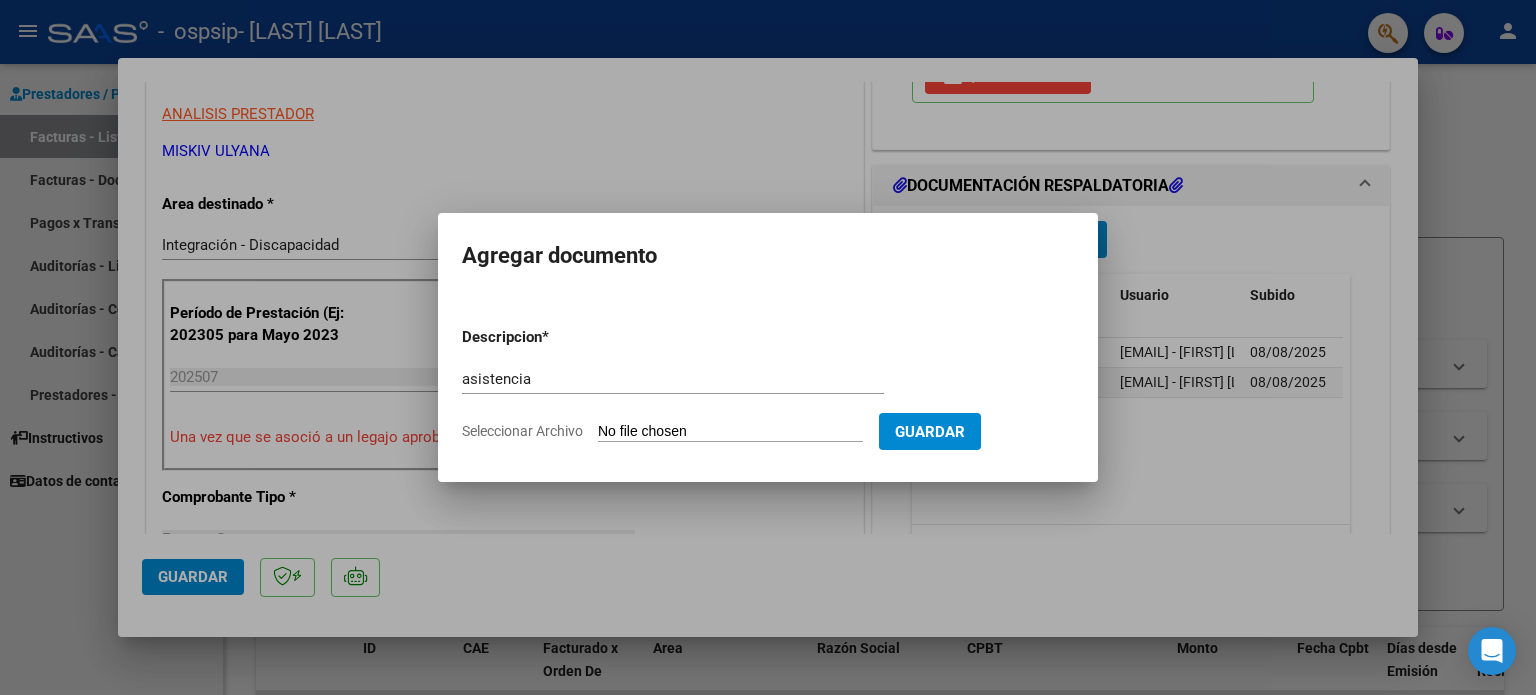 click on "Seleccionar Archivo" at bounding box center (730, 432) 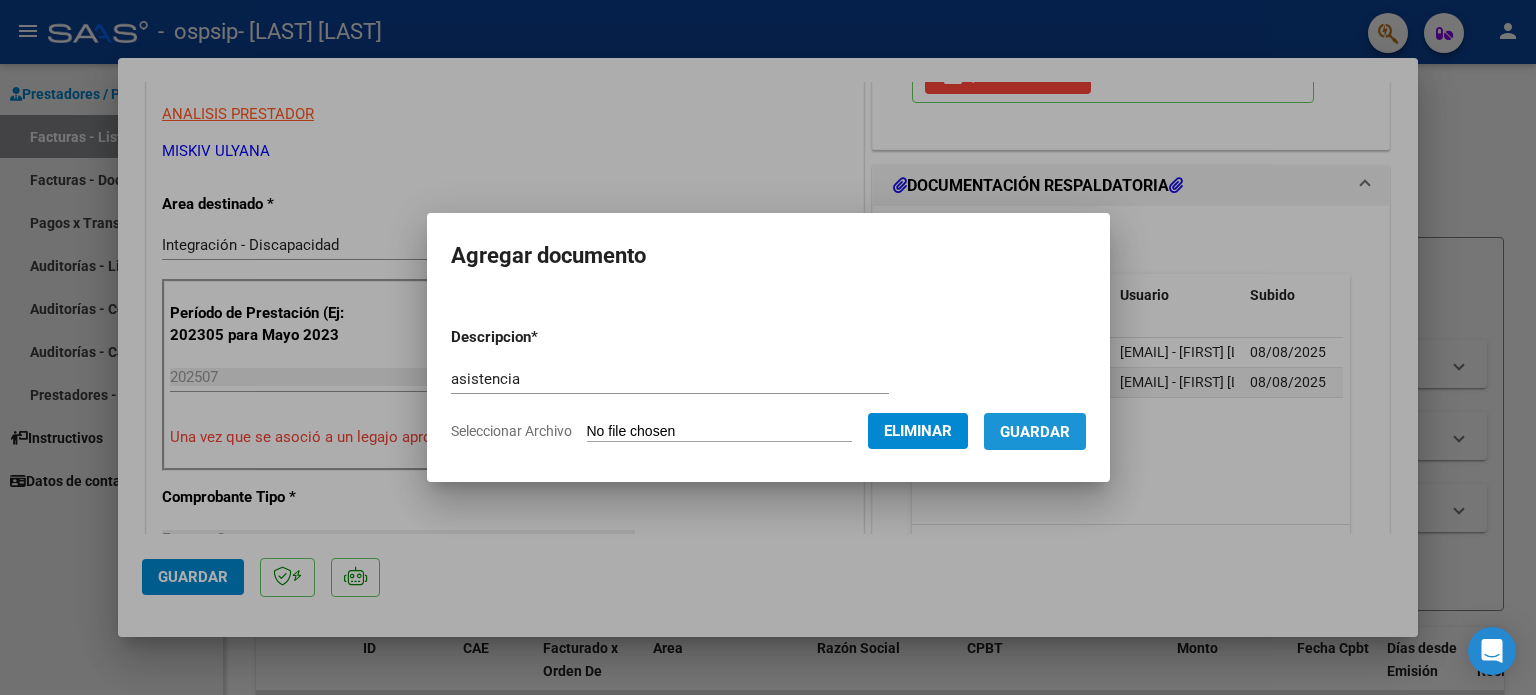 click on "Guardar" at bounding box center (1035, 432) 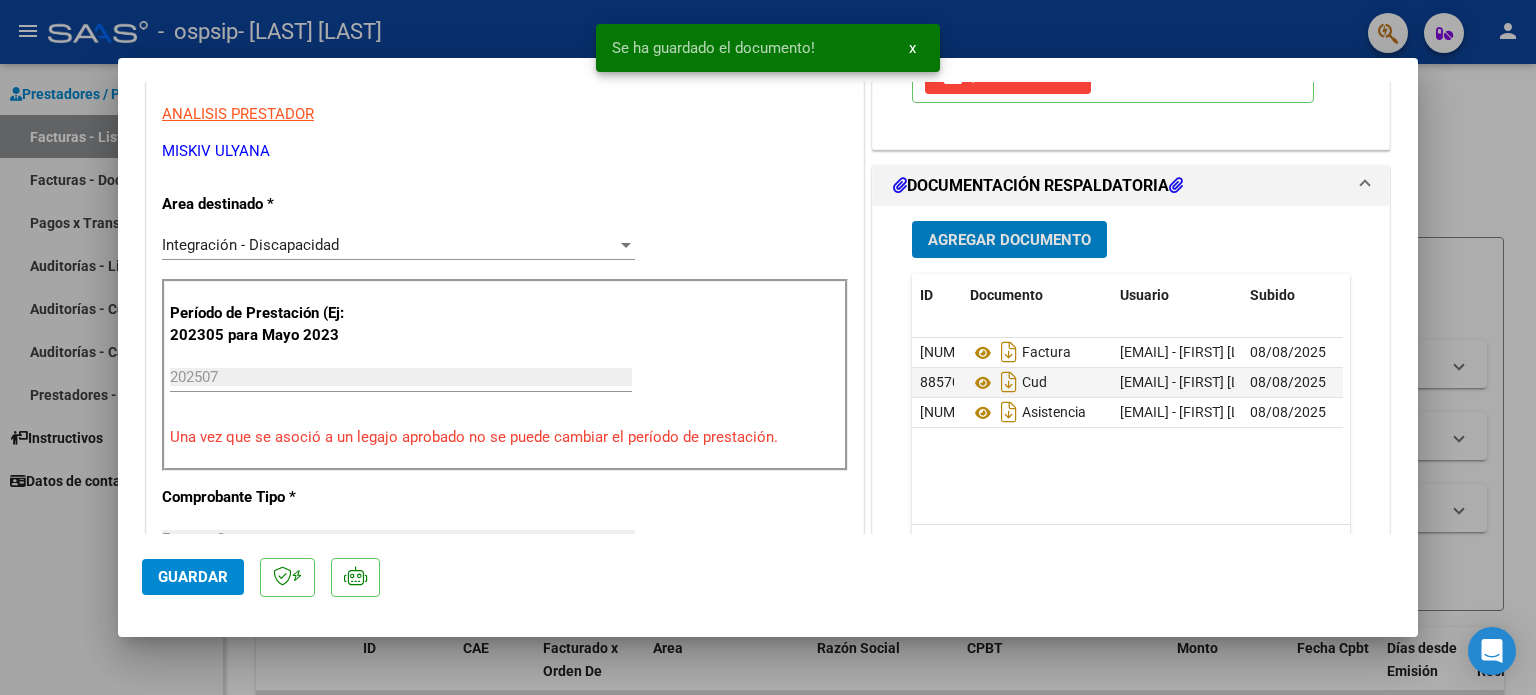 click on "Agregar Documento" at bounding box center [1009, 239] 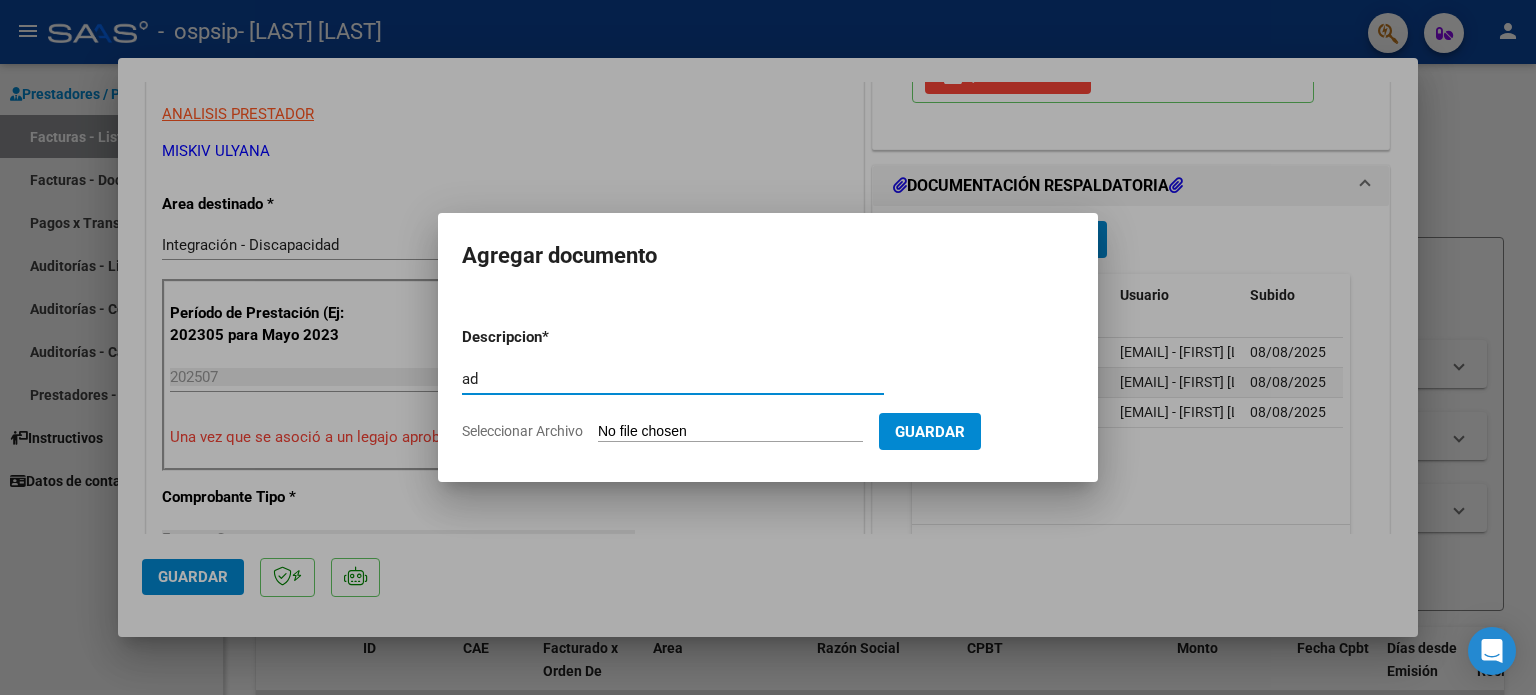 type on "ad" 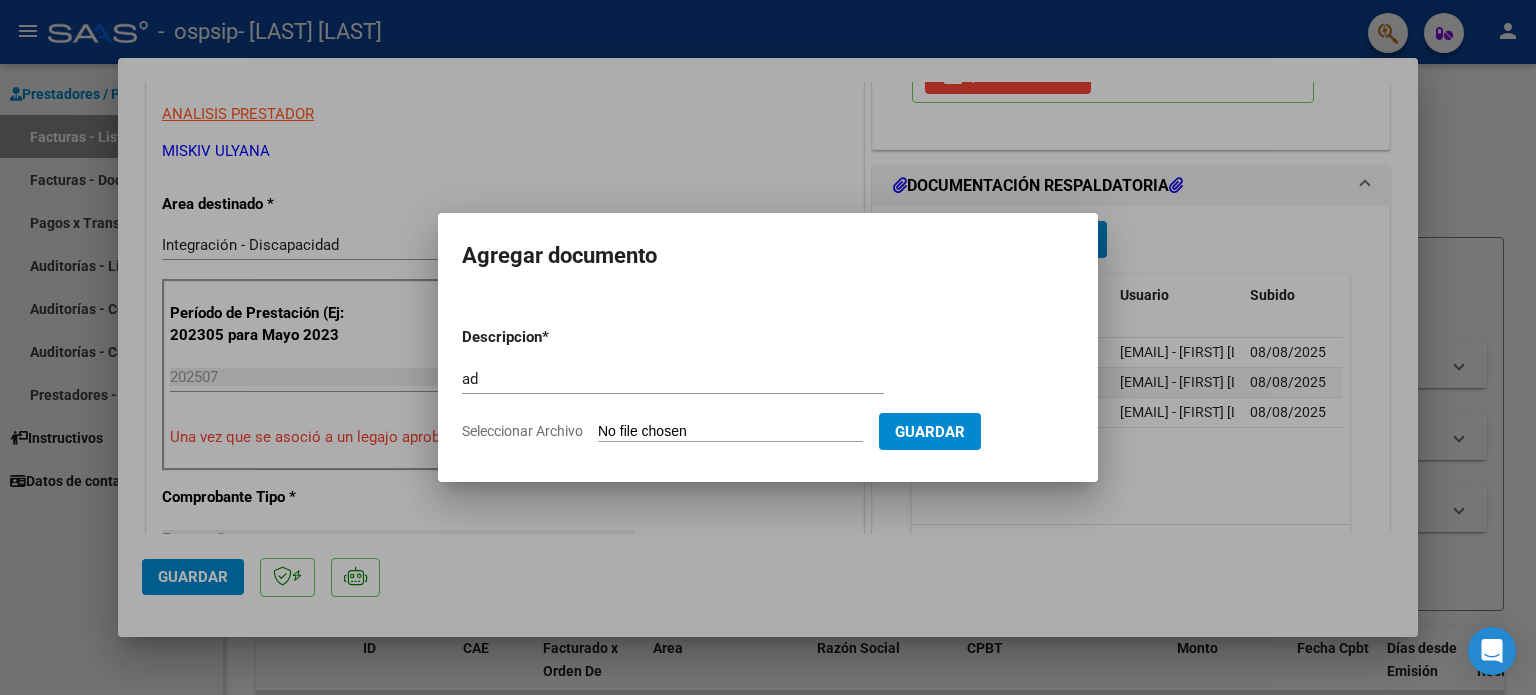 click on "Seleccionar Archivo" at bounding box center [730, 432] 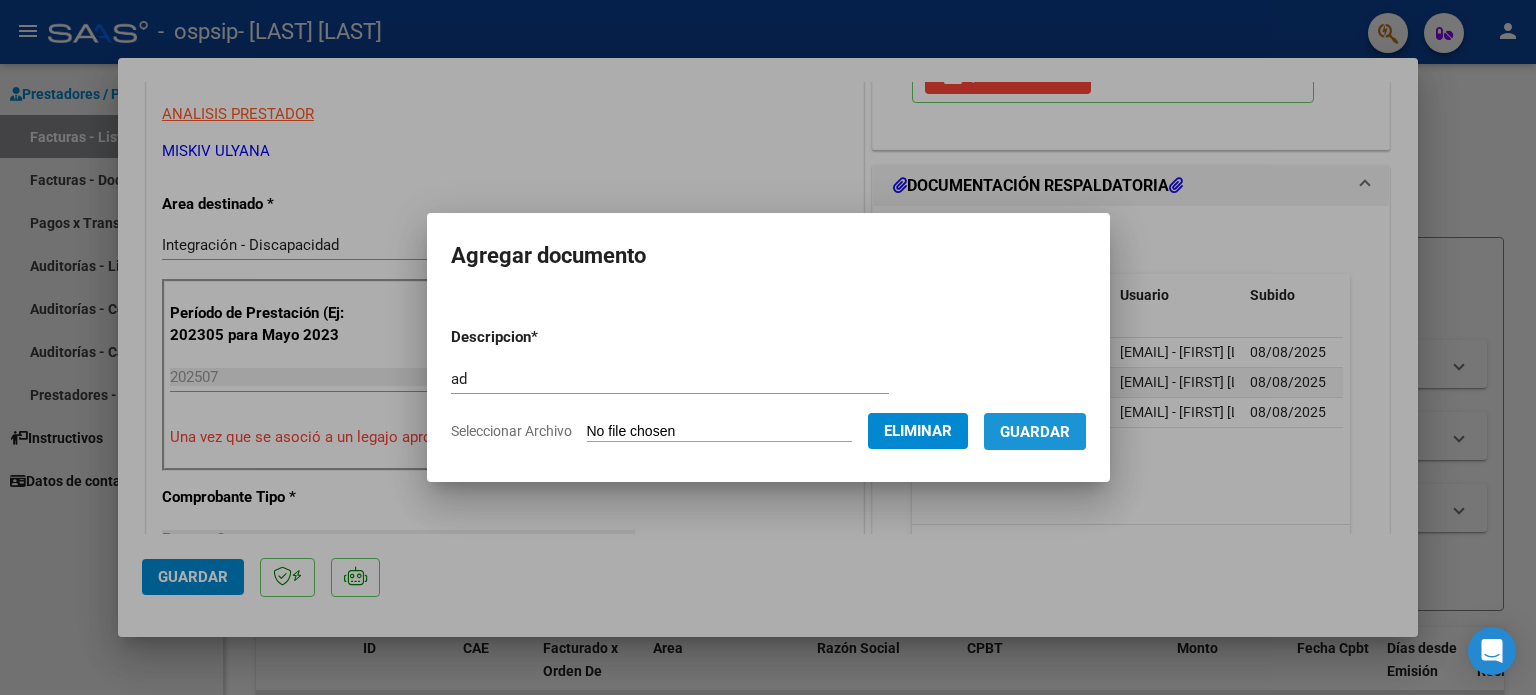 click on "Guardar" at bounding box center (1035, 432) 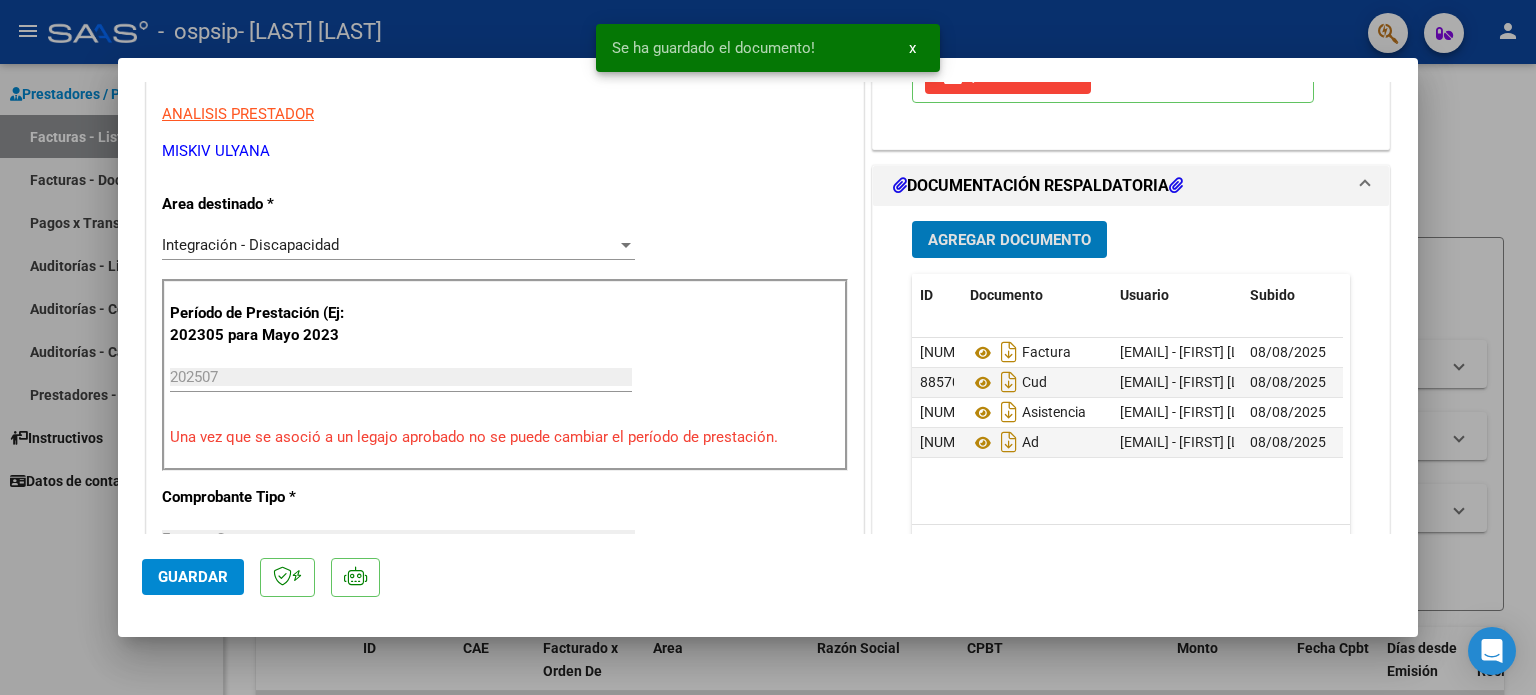 click on "Guardar" 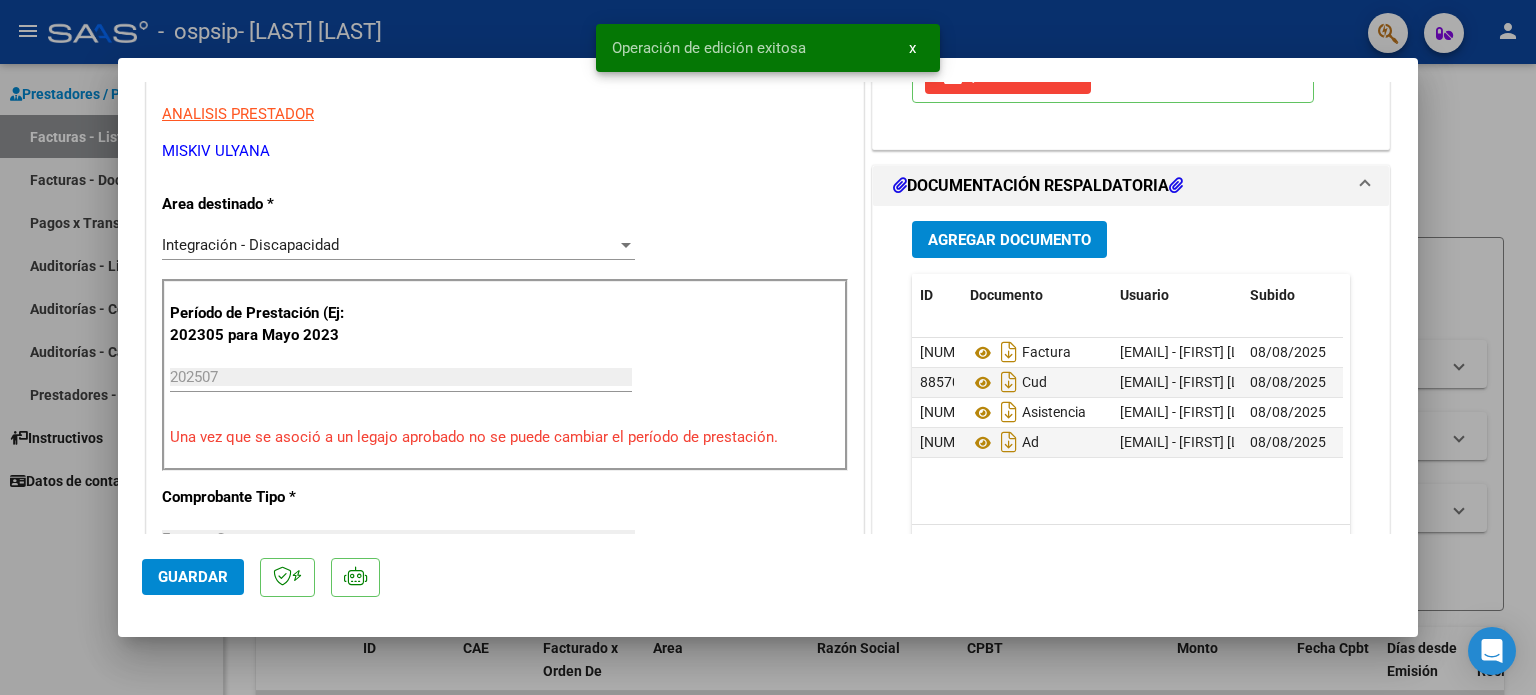 click at bounding box center [768, 347] 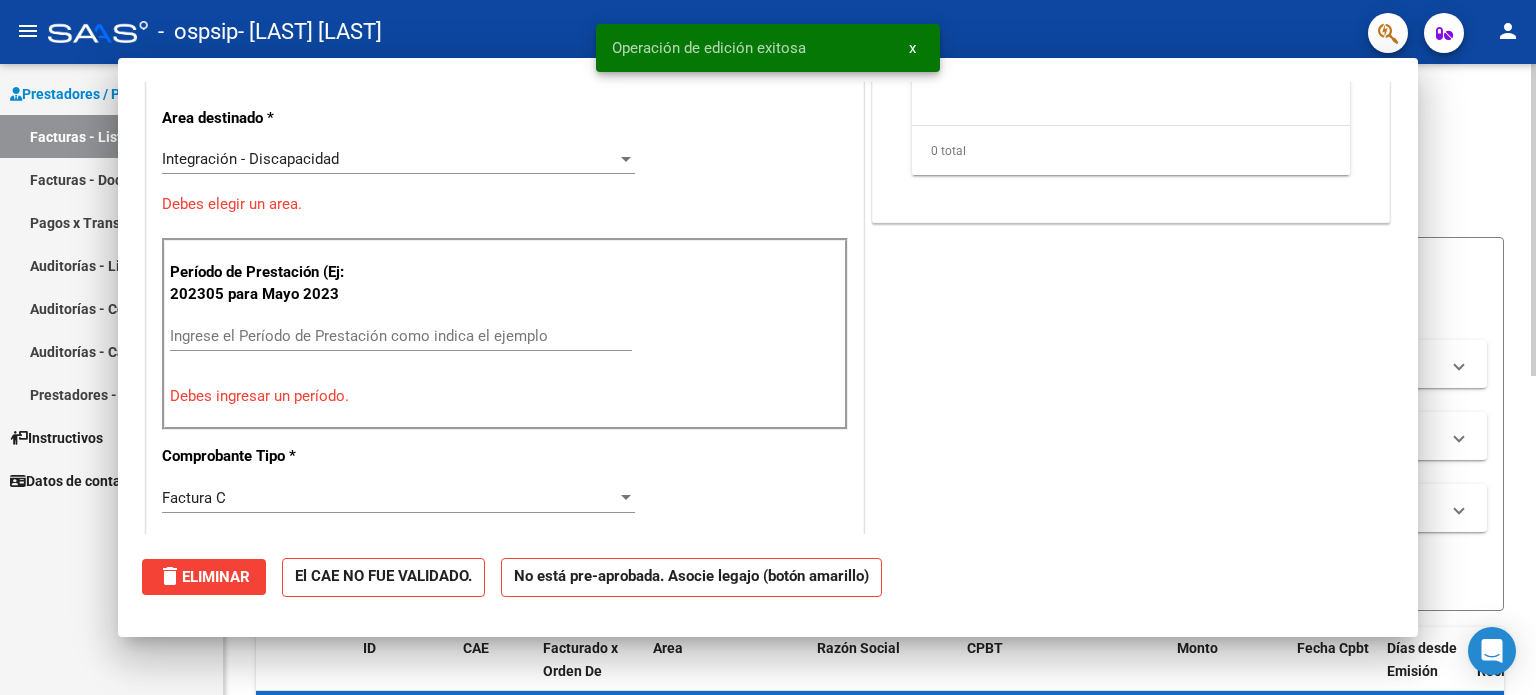 scroll, scrollTop: 0, scrollLeft: 0, axis: both 